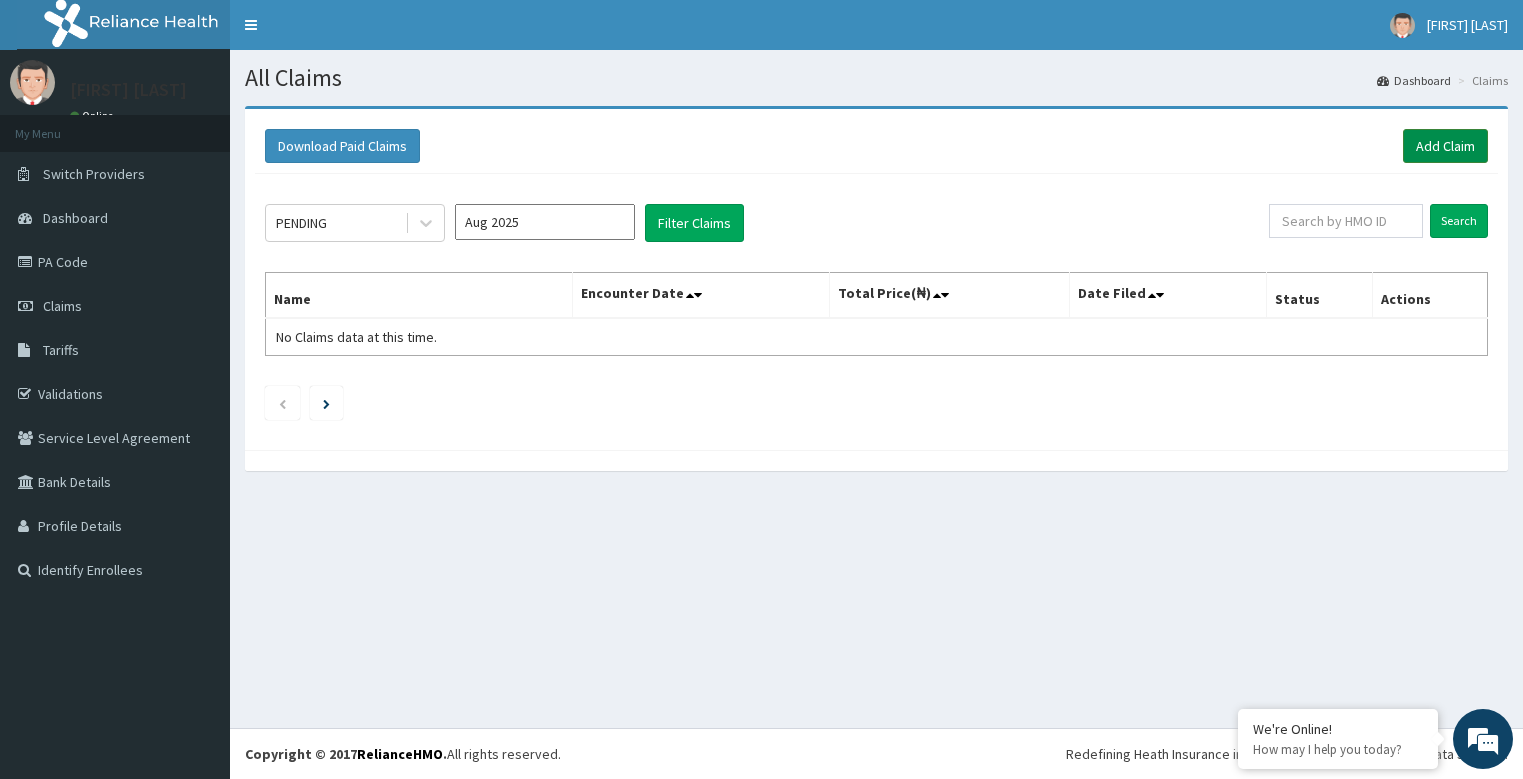 click on "Add Claim" at bounding box center [1445, 146] 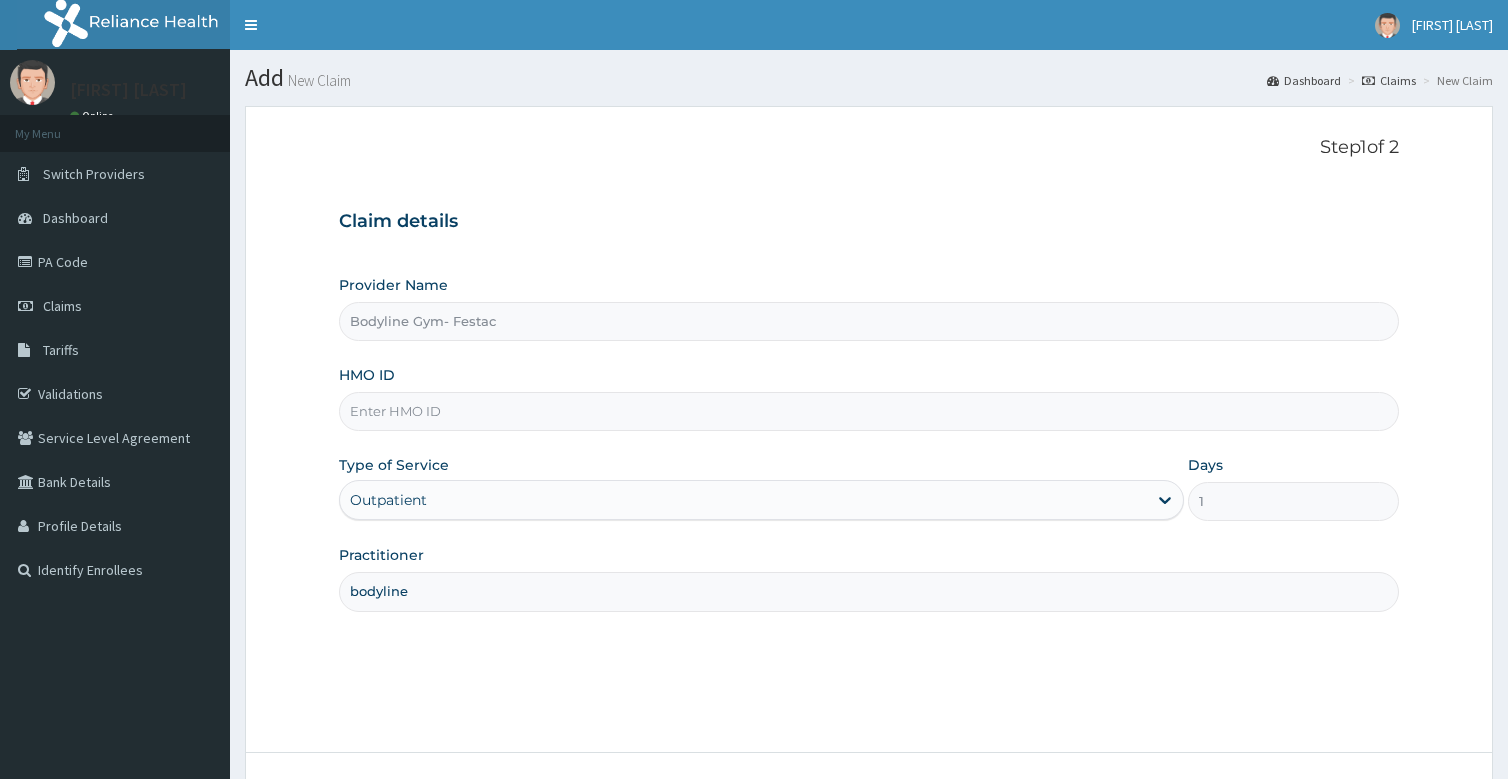 scroll, scrollTop: 0, scrollLeft: 0, axis: both 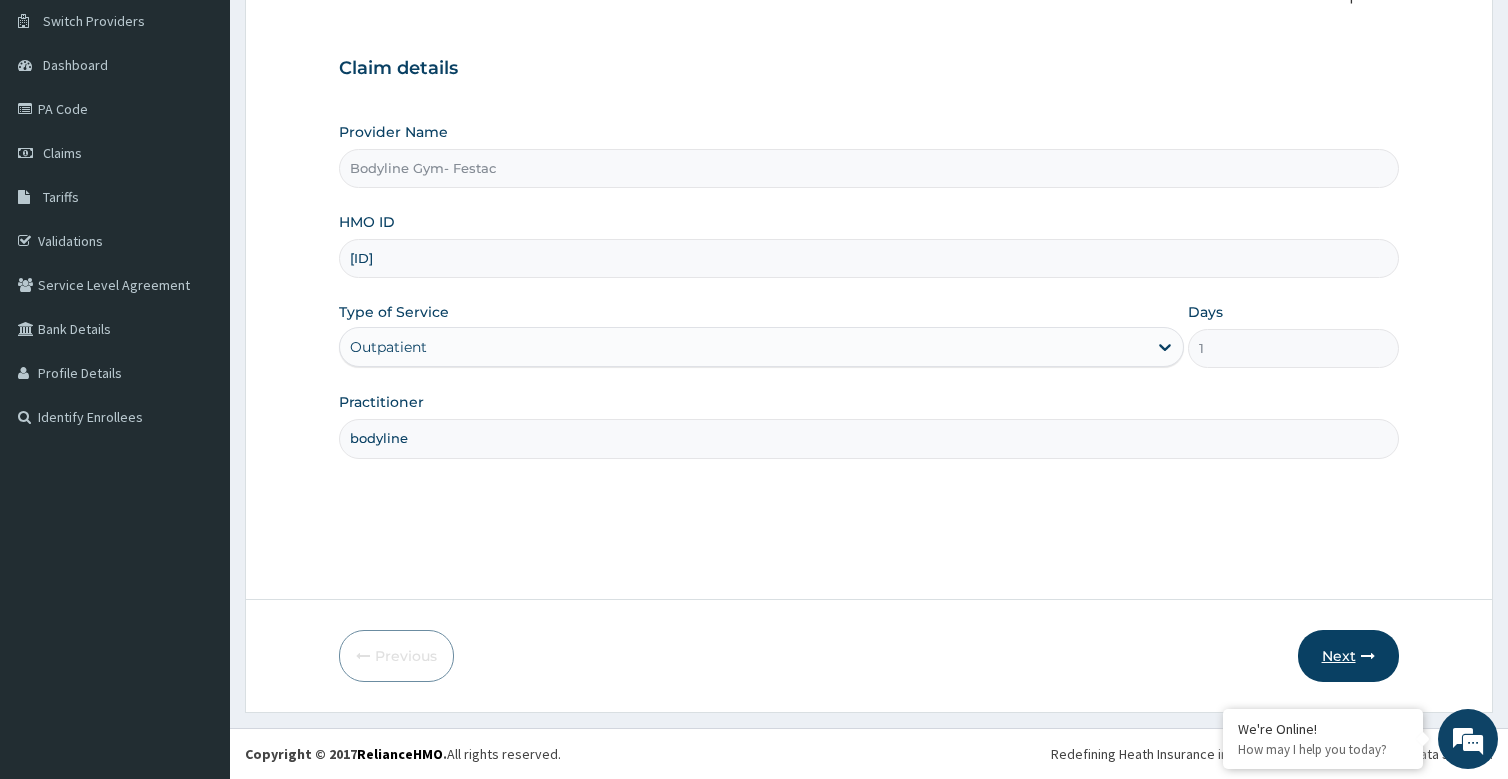 type on "rel/10537/a" 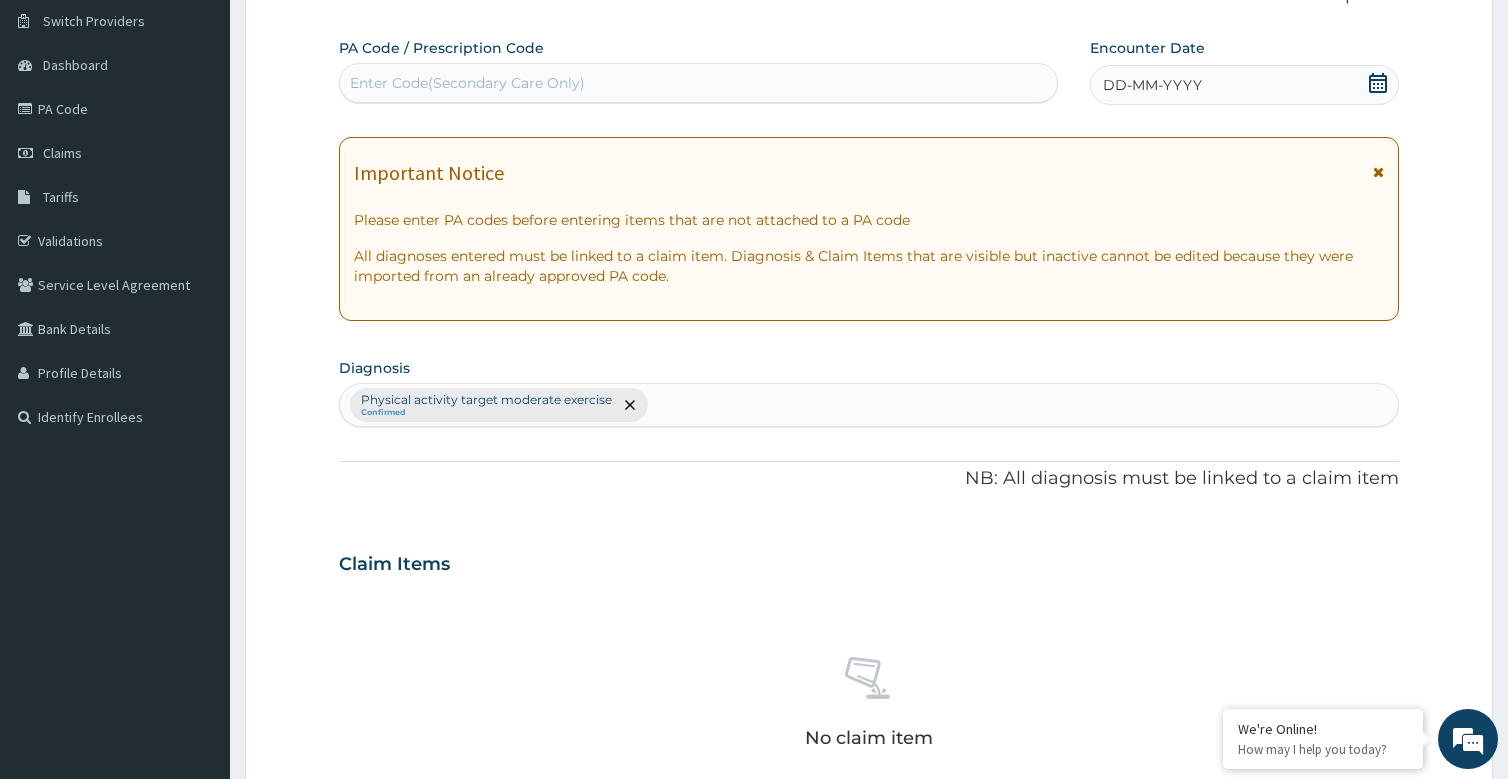 click on "DD-MM-YYYY" at bounding box center [1152, 85] 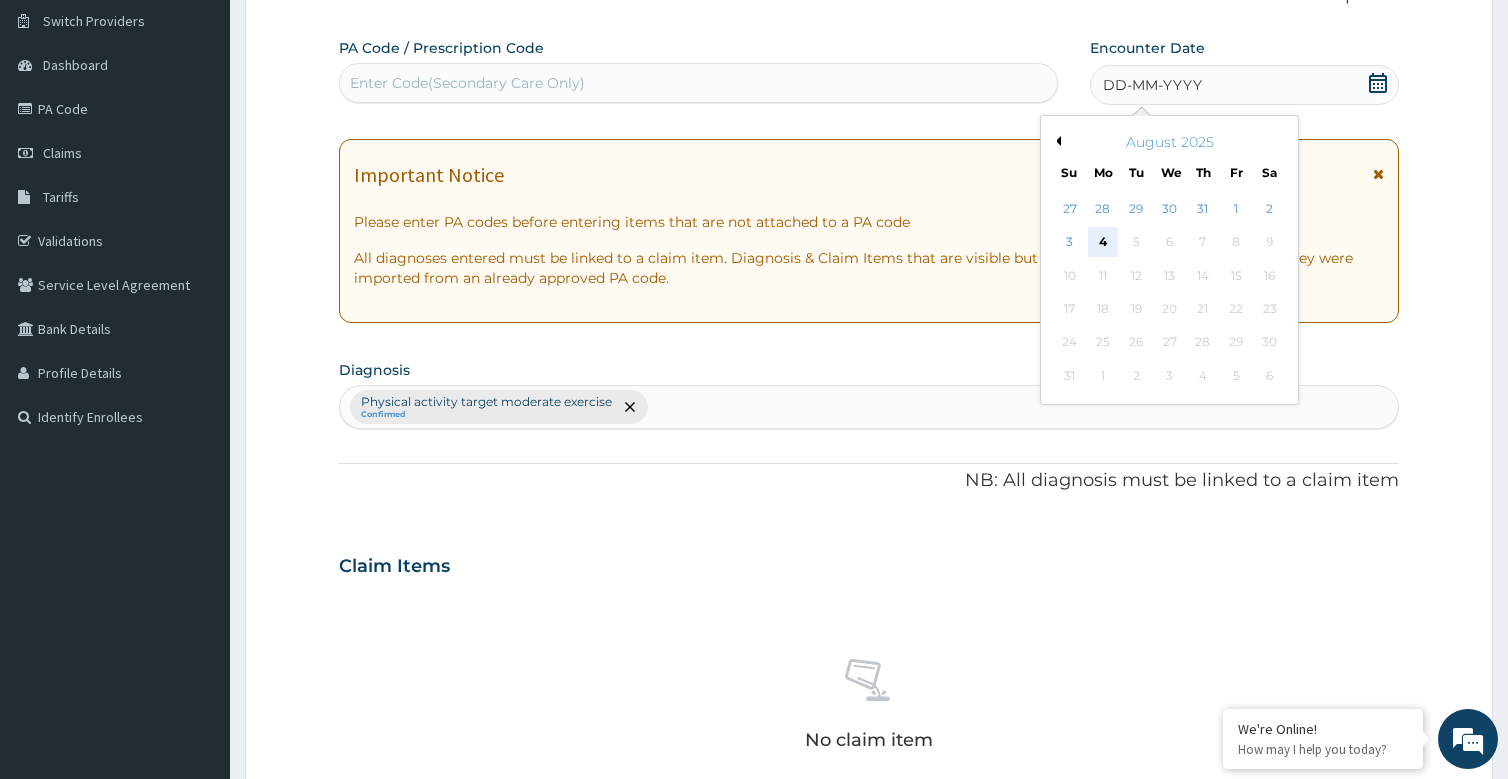 click on "4" at bounding box center (1103, 243) 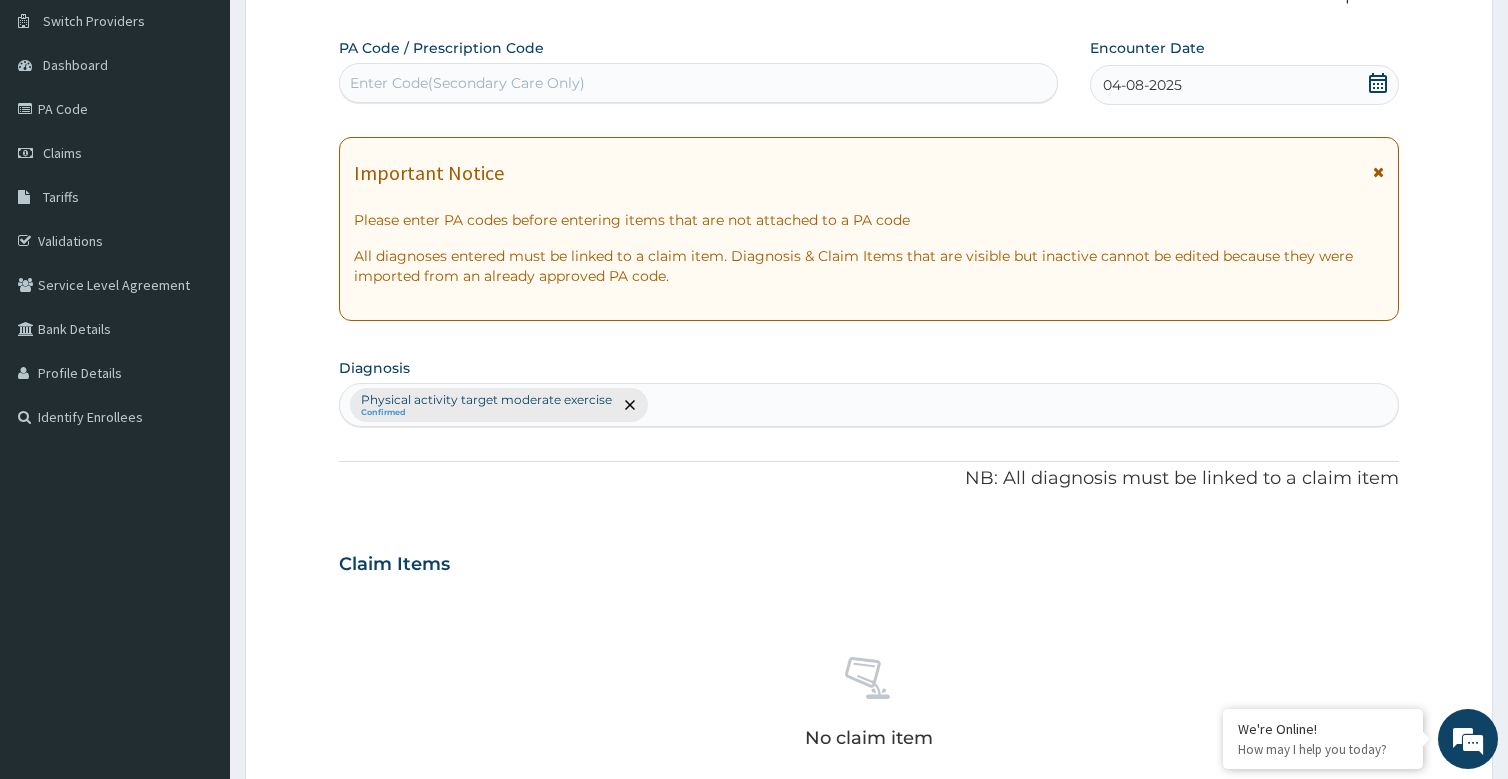 click on "Enter Code(Secondary Care Only)" at bounding box center [467, 83] 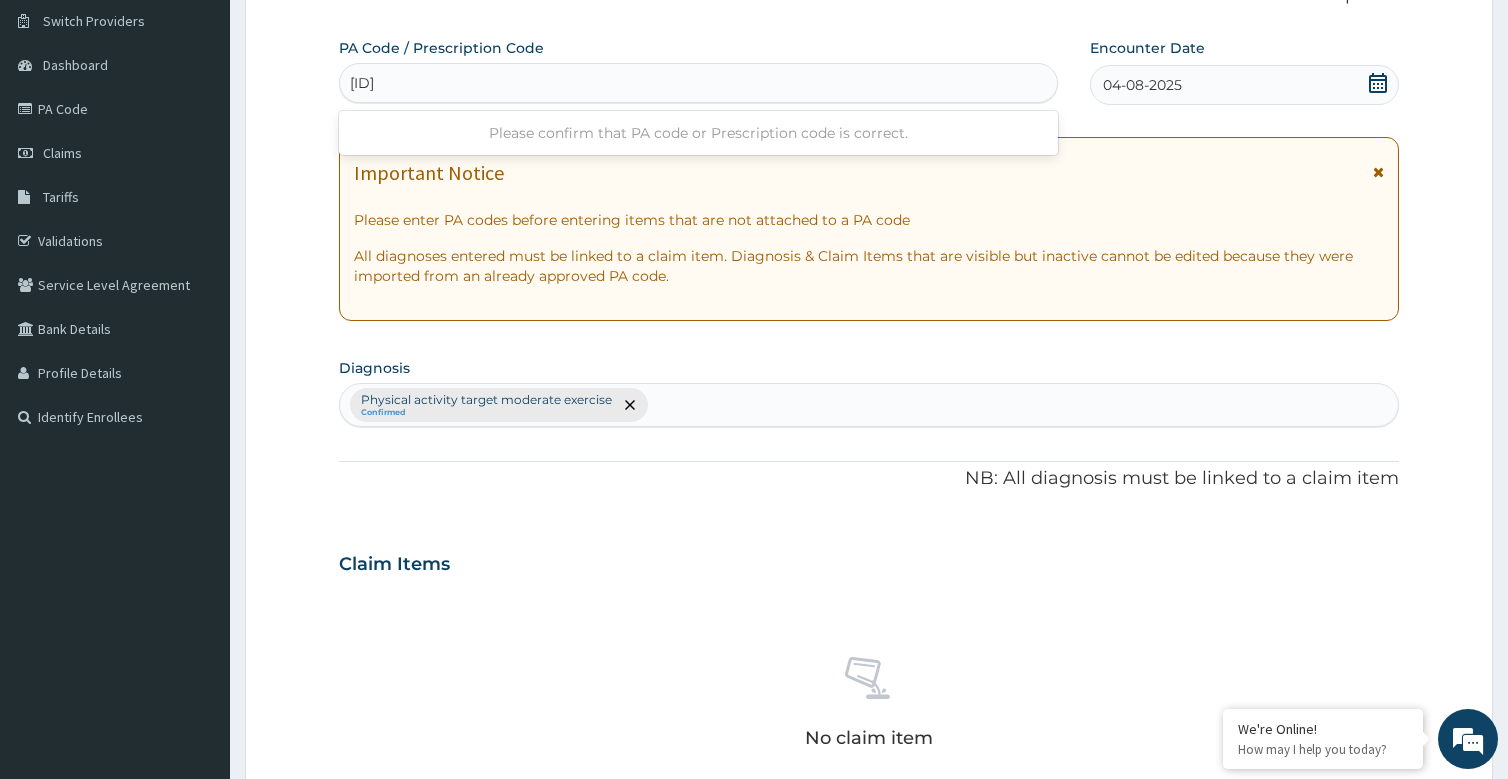 type on "PA/B6B90F" 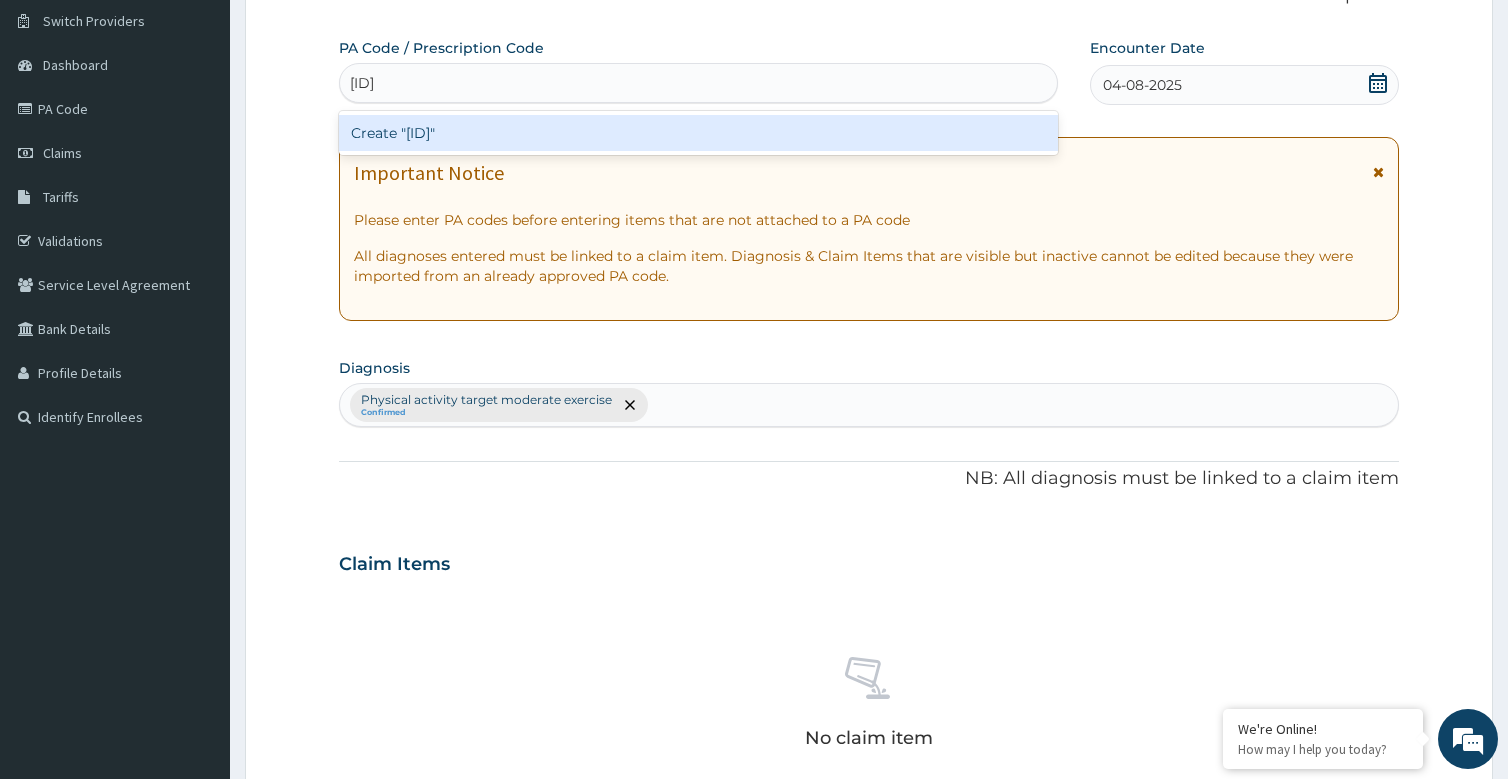 click on "Create "PA/B6B90F"" at bounding box center [698, 133] 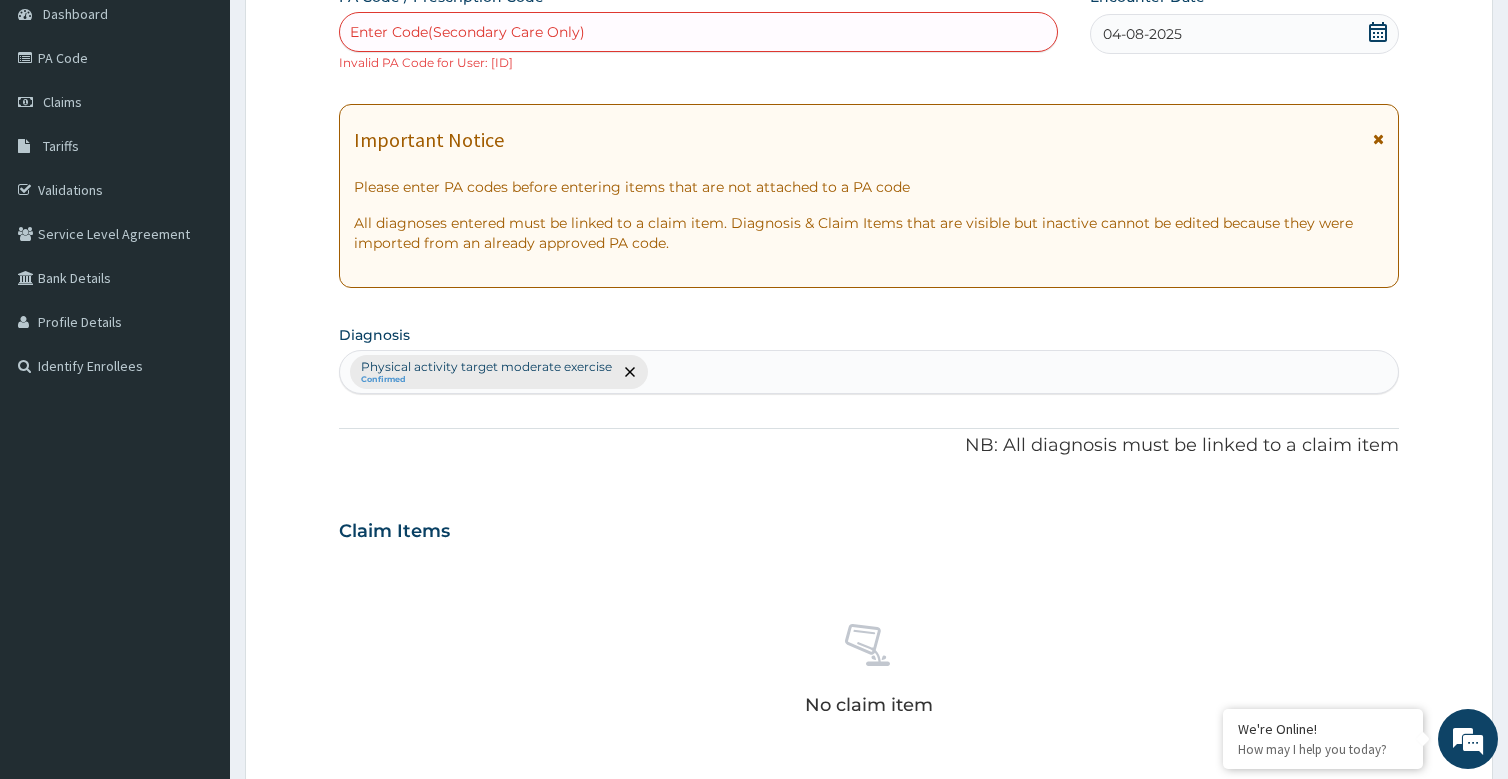 scroll, scrollTop: 0, scrollLeft: 0, axis: both 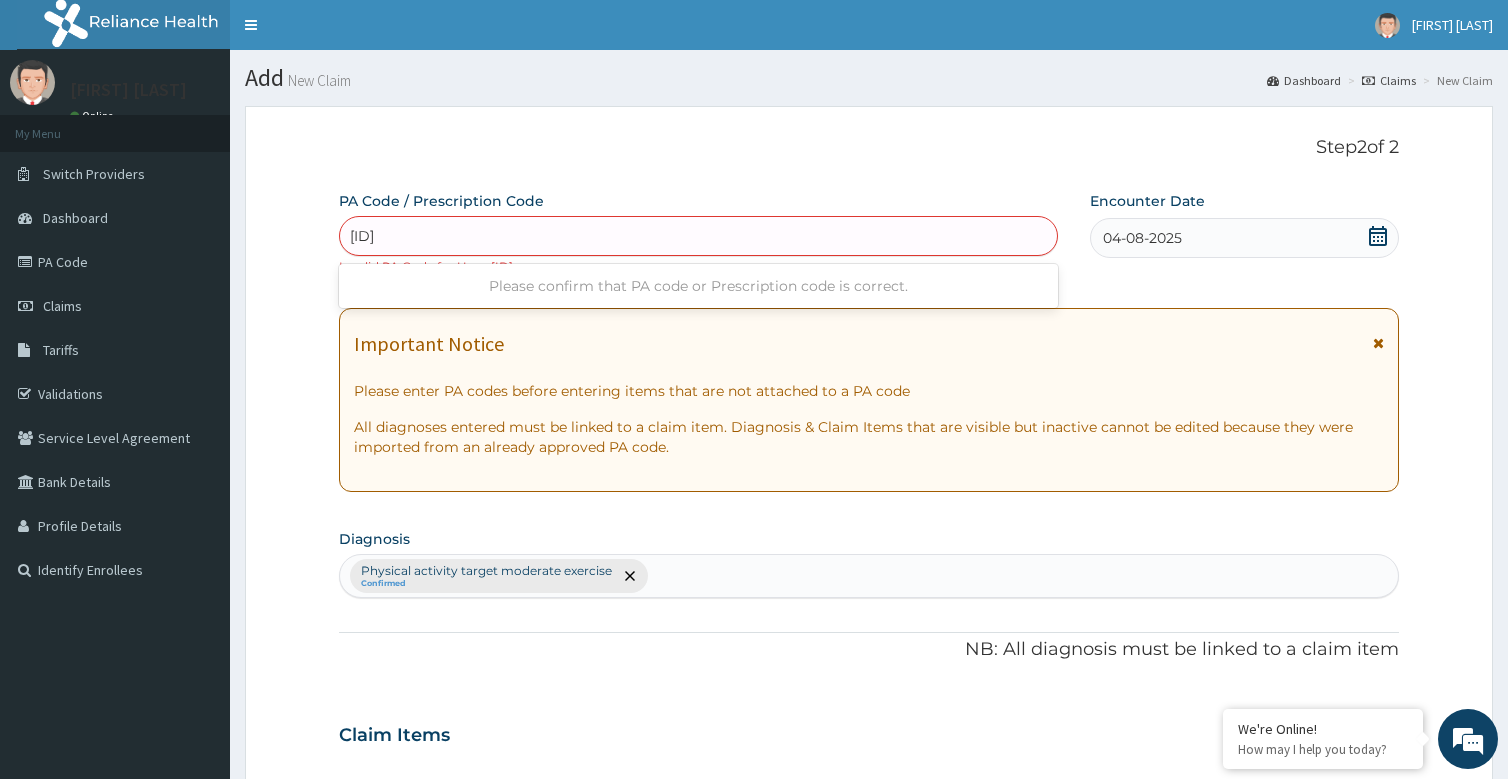 click on "B6B9DF" at bounding box center [380, 236] 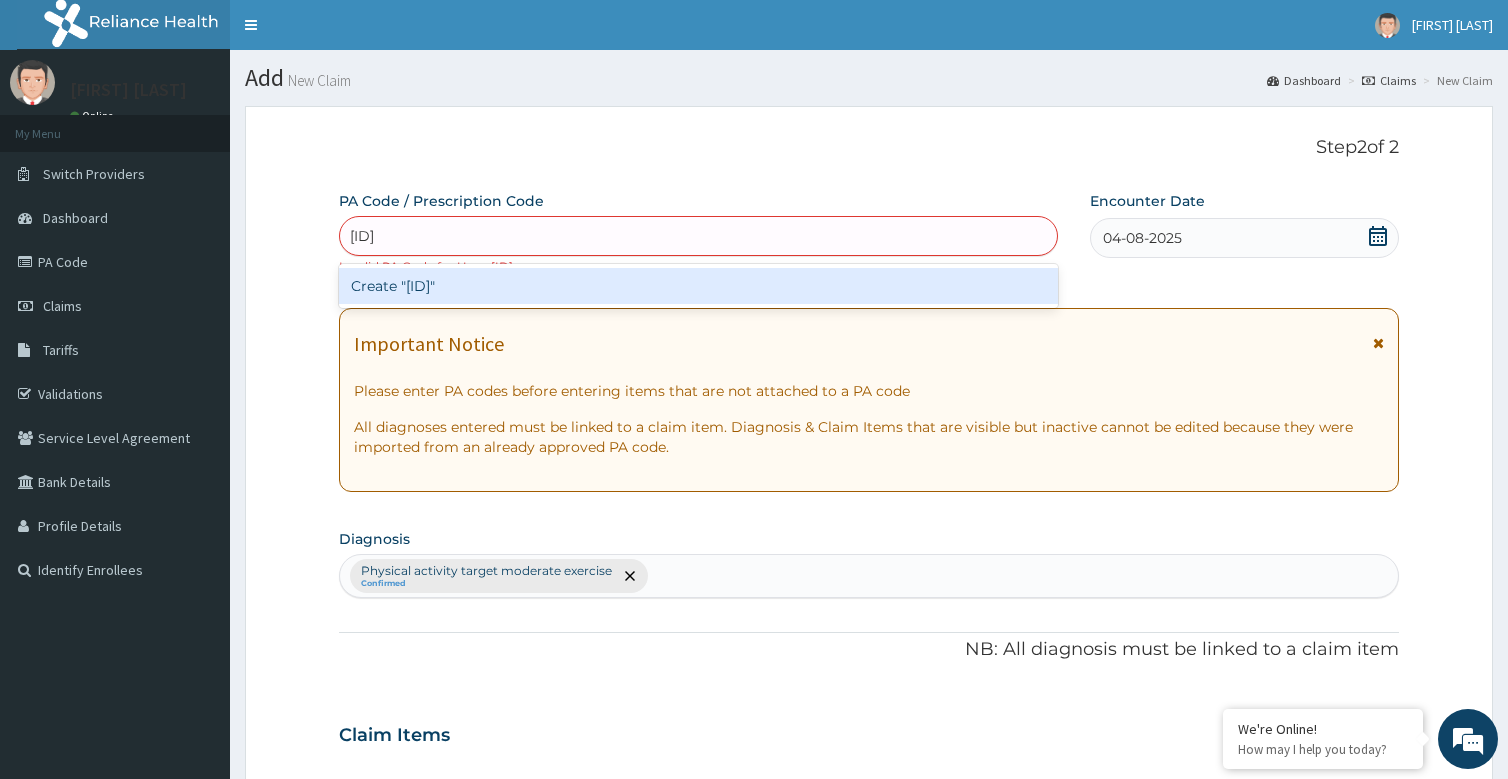 click on "Create "PA/B6B9DF"" at bounding box center (698, 286) 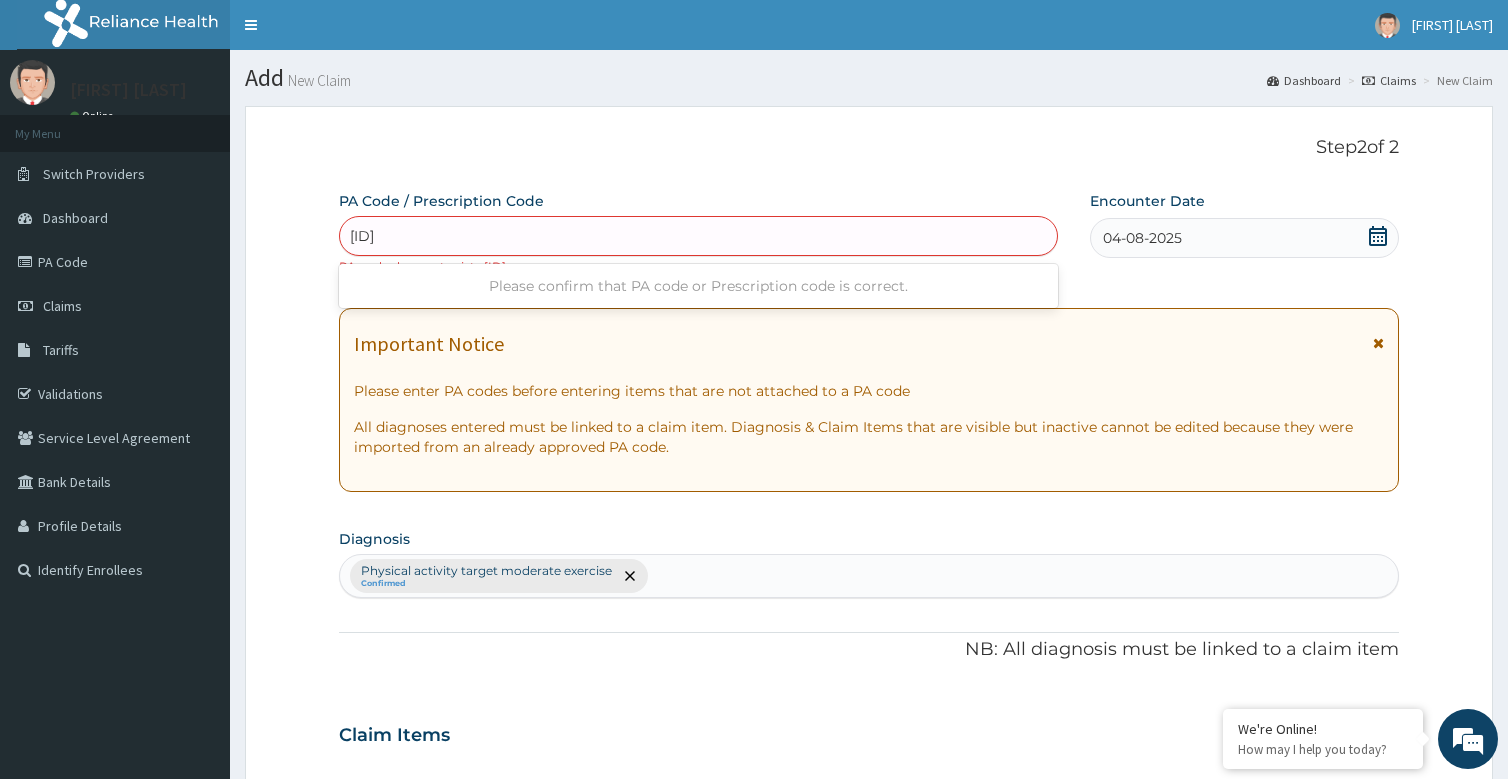 type on "PA/B6B907" 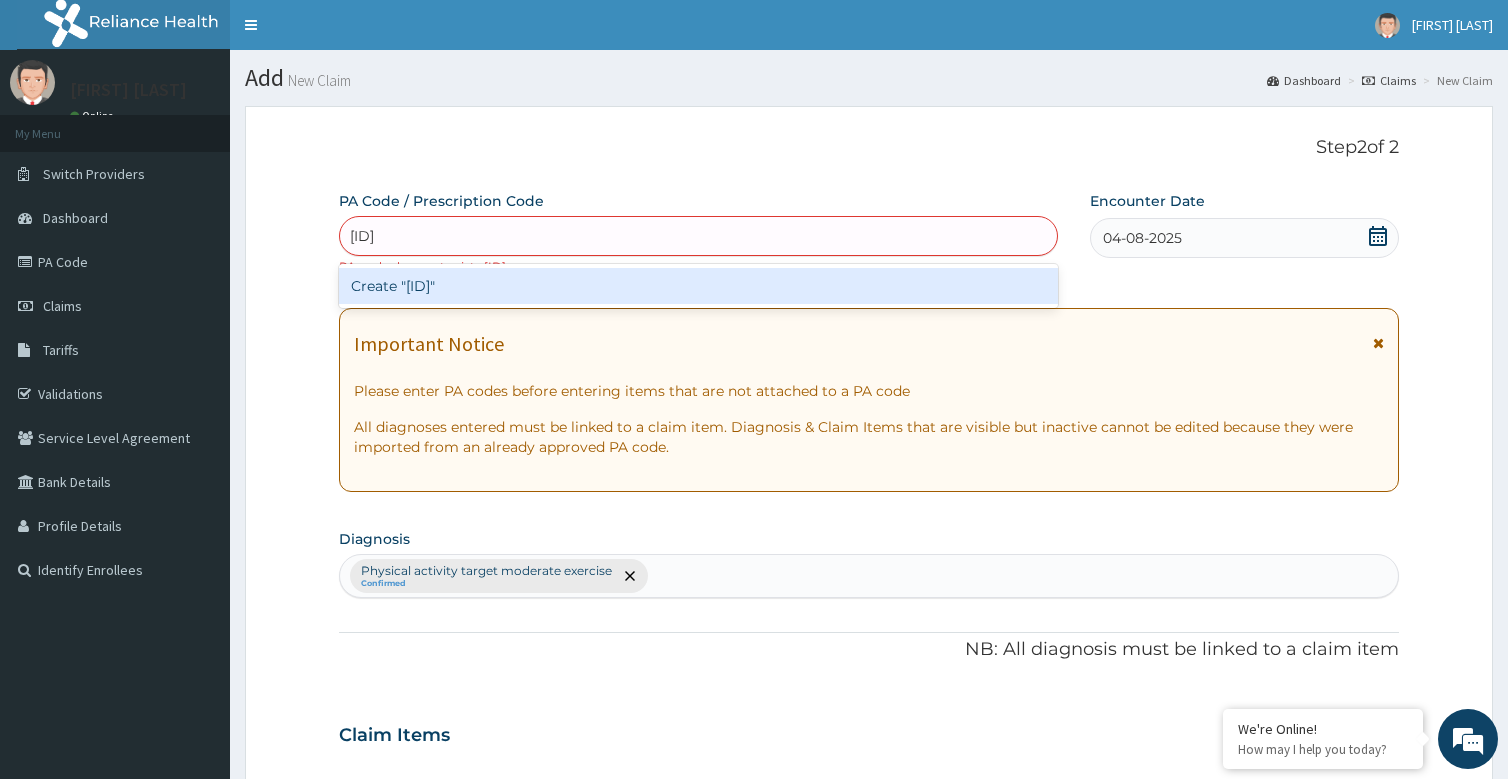 click on "Create "PA/B6B907"" at bounding box center [698, 286] 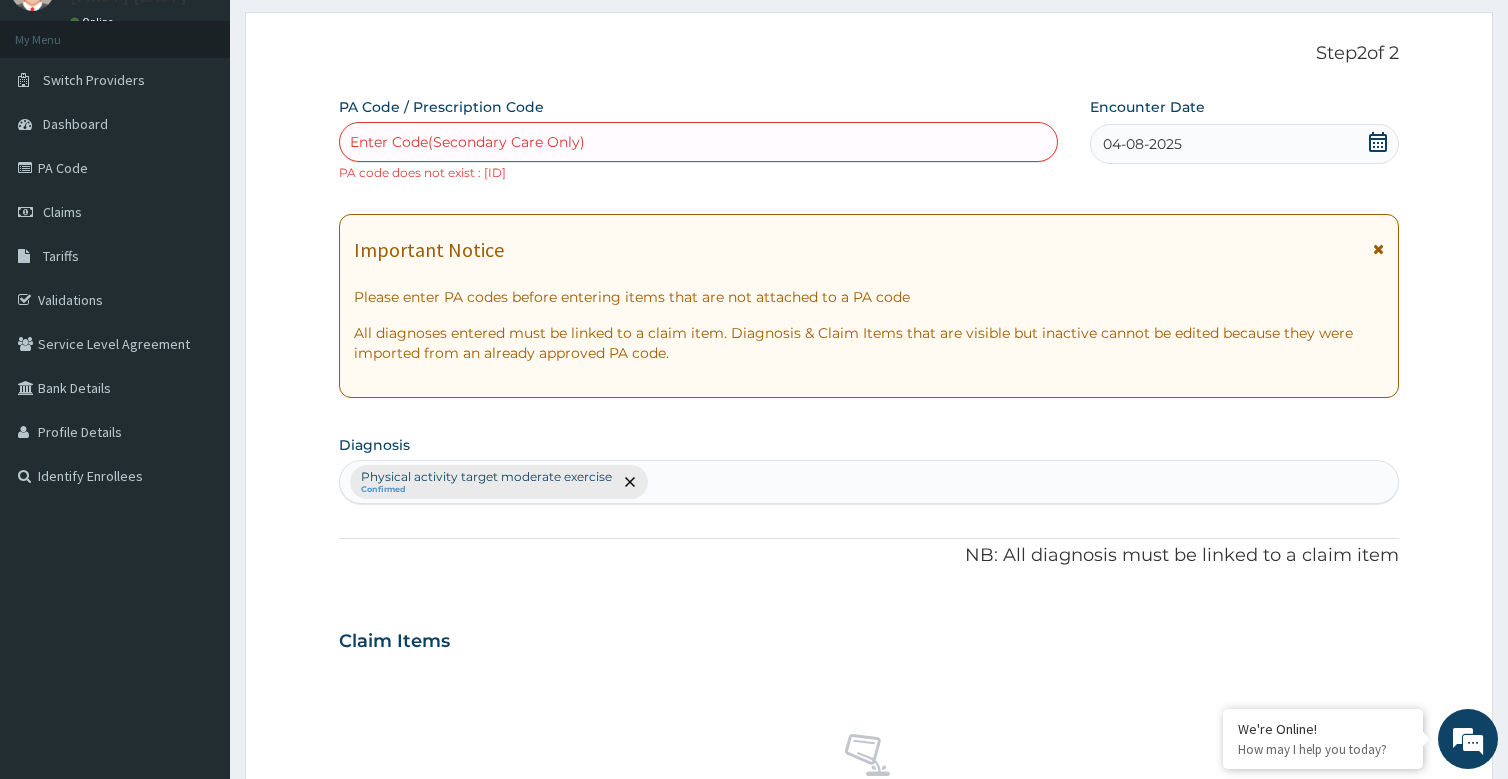 scroll, scrollTop: 0, scrollLeft: 0, axis: both 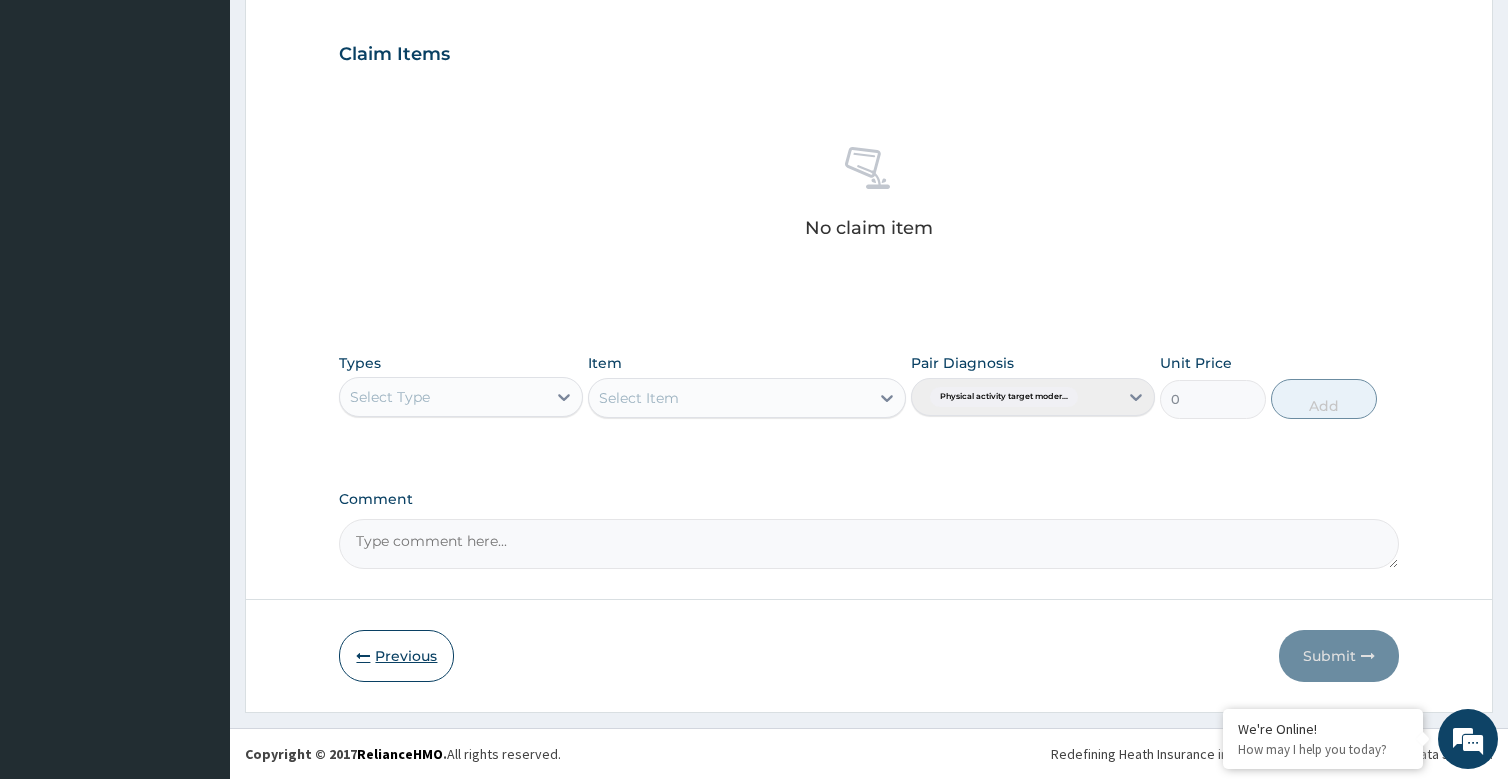 click on "Previous" at bounding box center (396, 656) 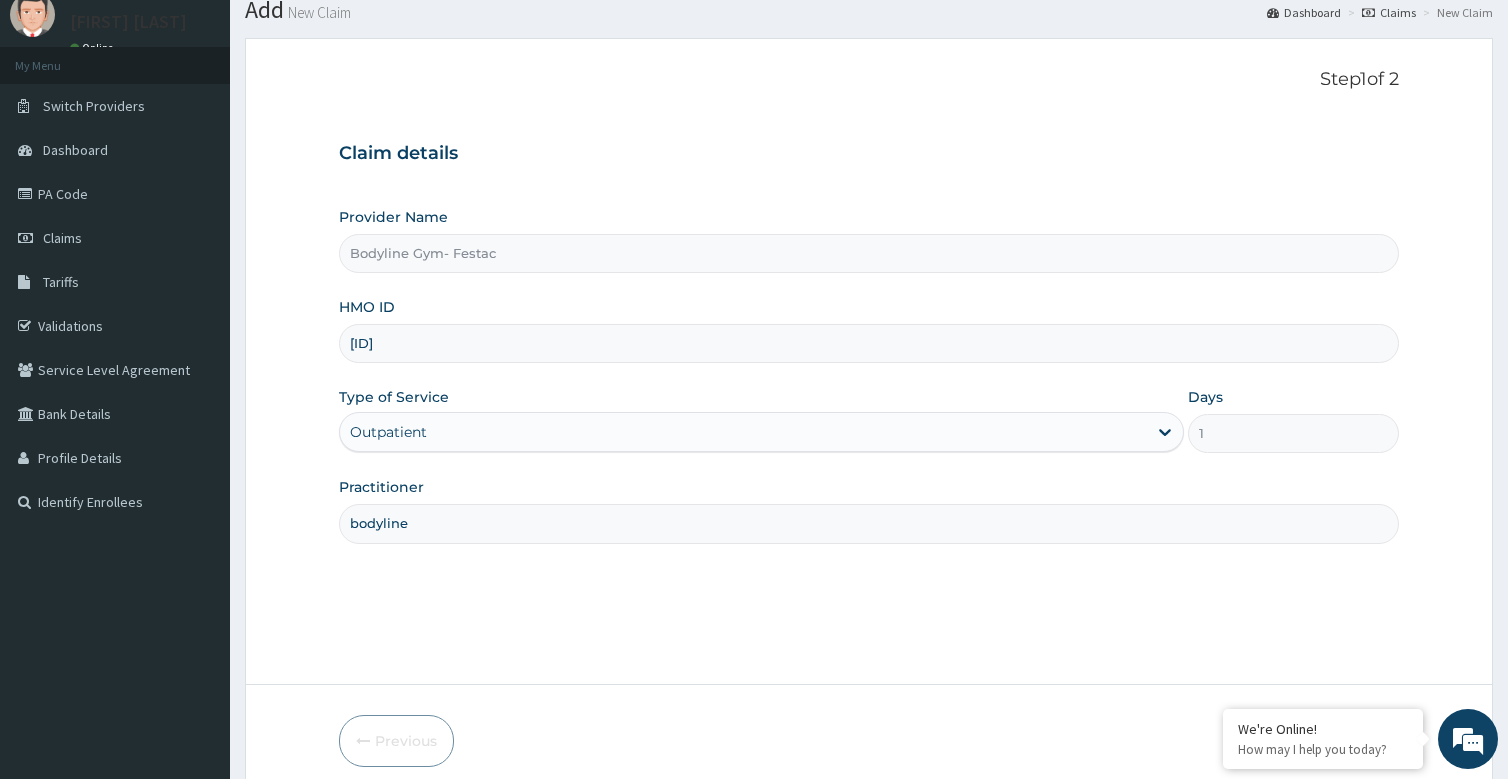 scroll, scrollTop: 0, scrollLeft: 0, axis: both 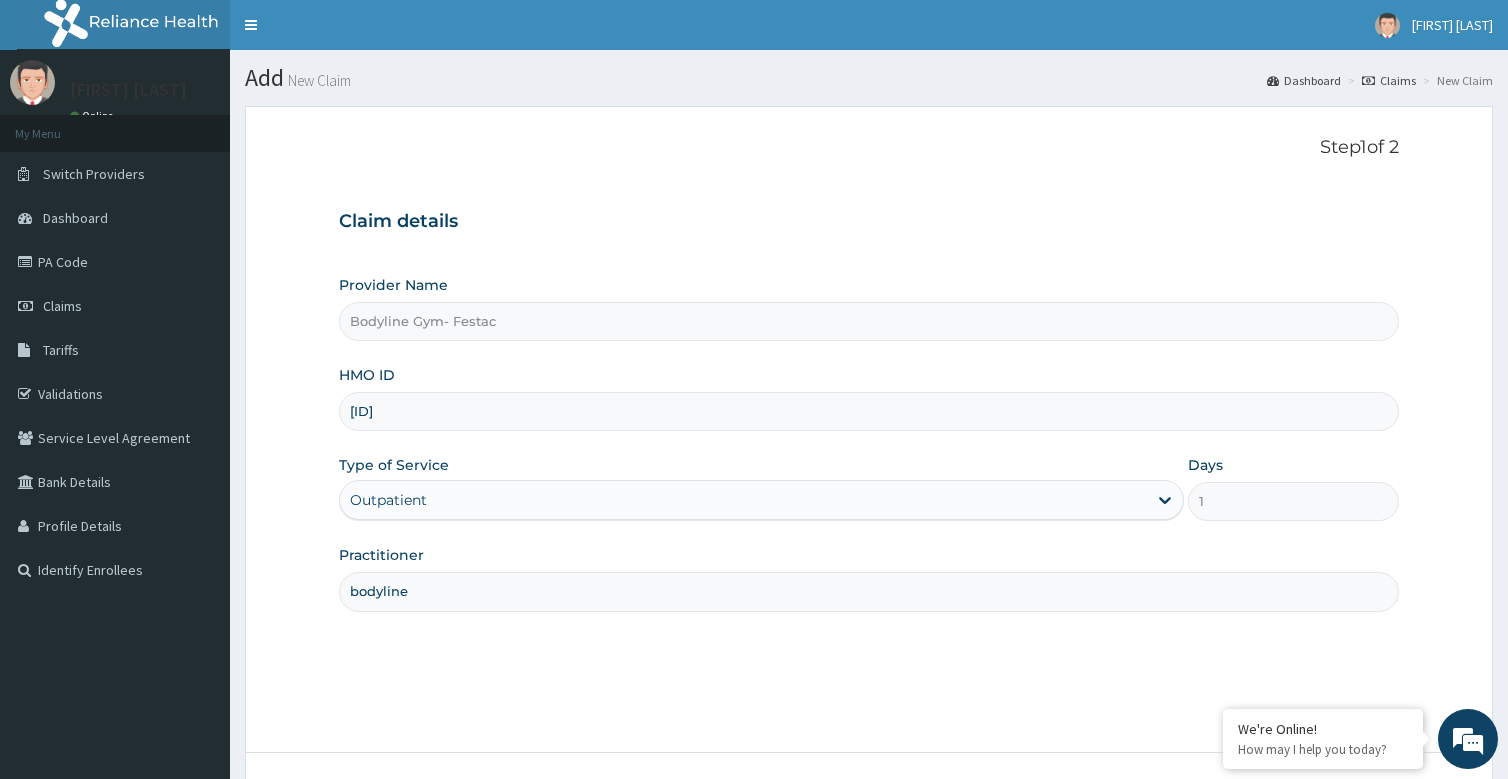 click on "rel/10537/a" at bounding box center (868, 411) 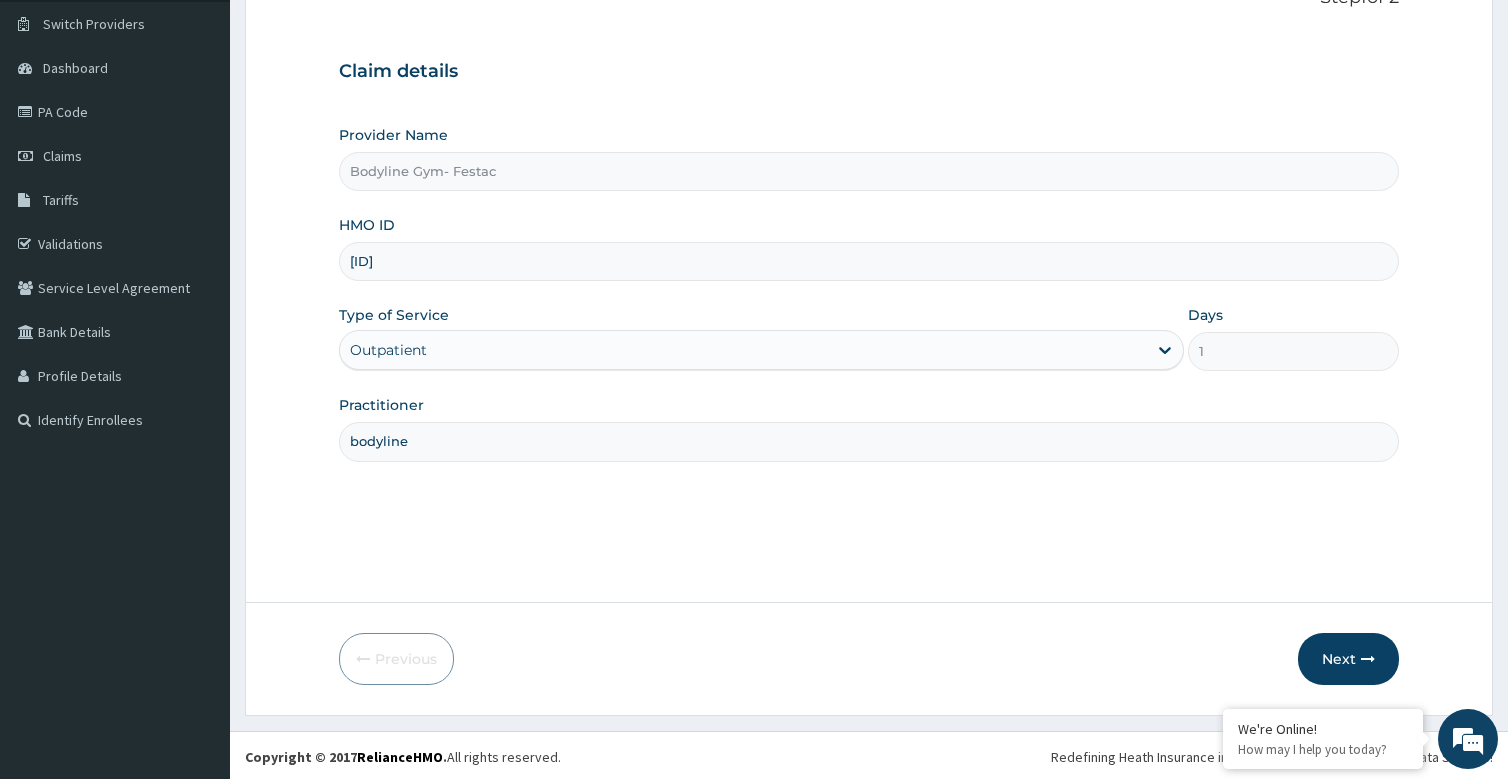 scroll, scrollTop: 153, scrollLeft: 0, axis: vertical 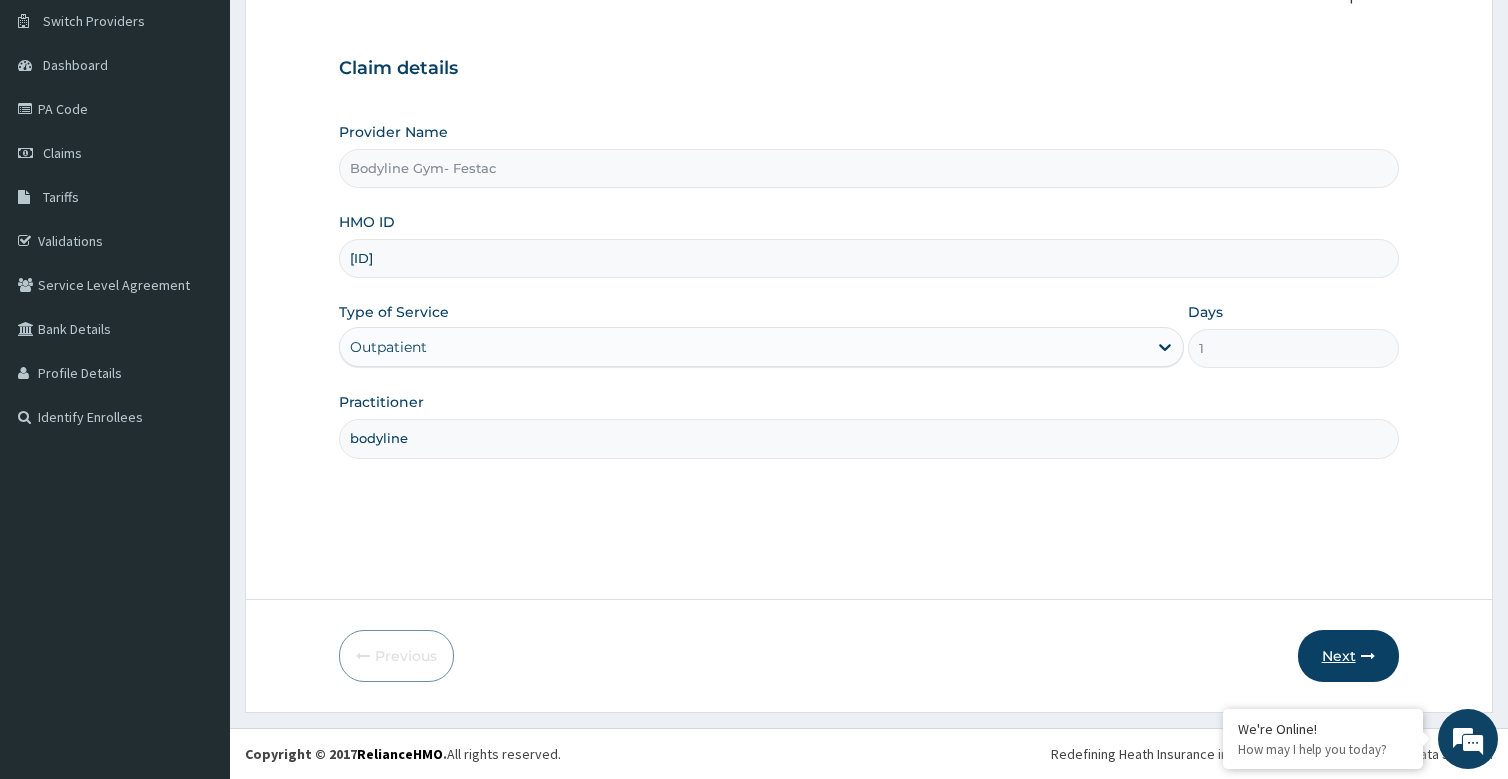click on "Next" at bounding box center [1348, 656] 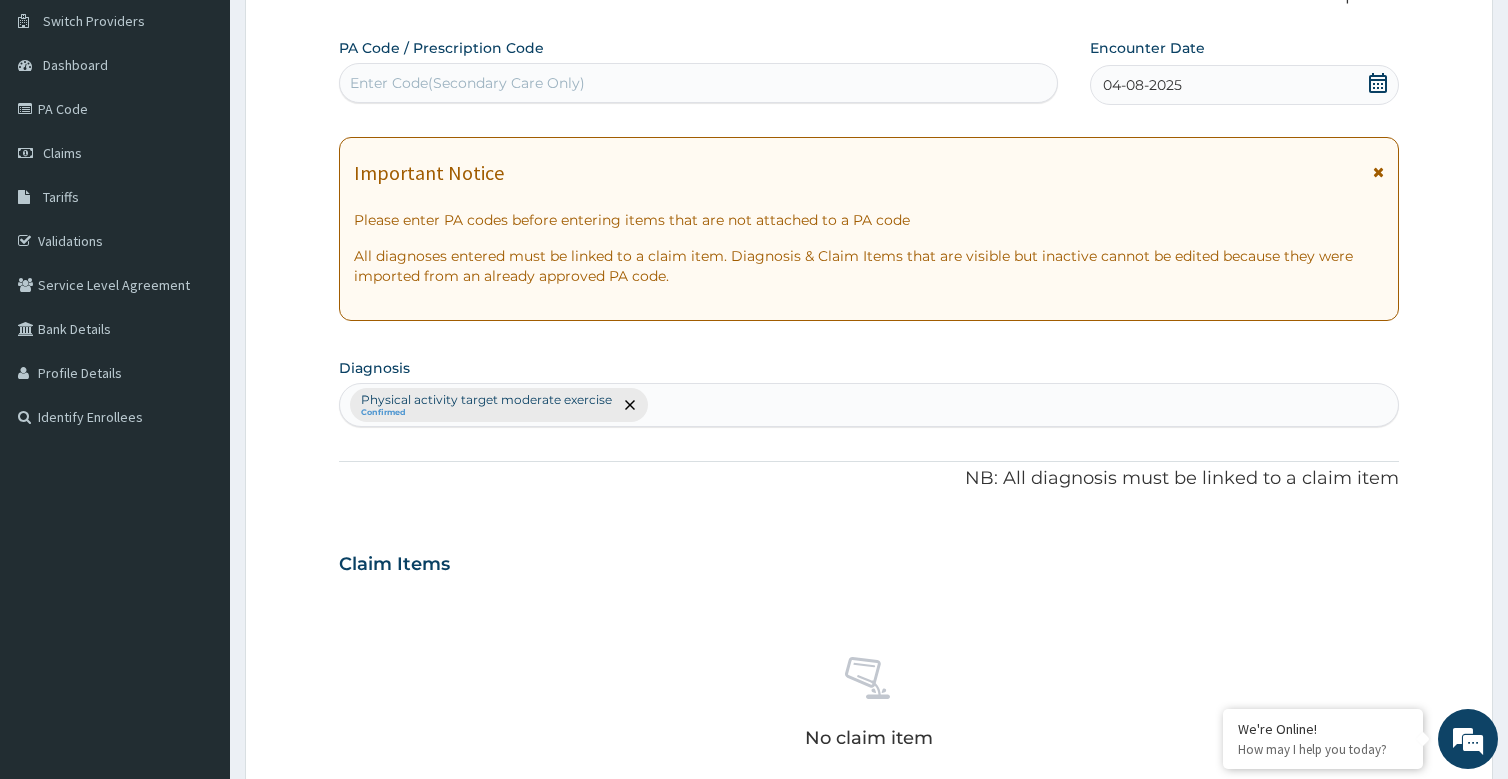 click on "Enter Code(Secondary Care Only)" at bounding box center [467, 83] 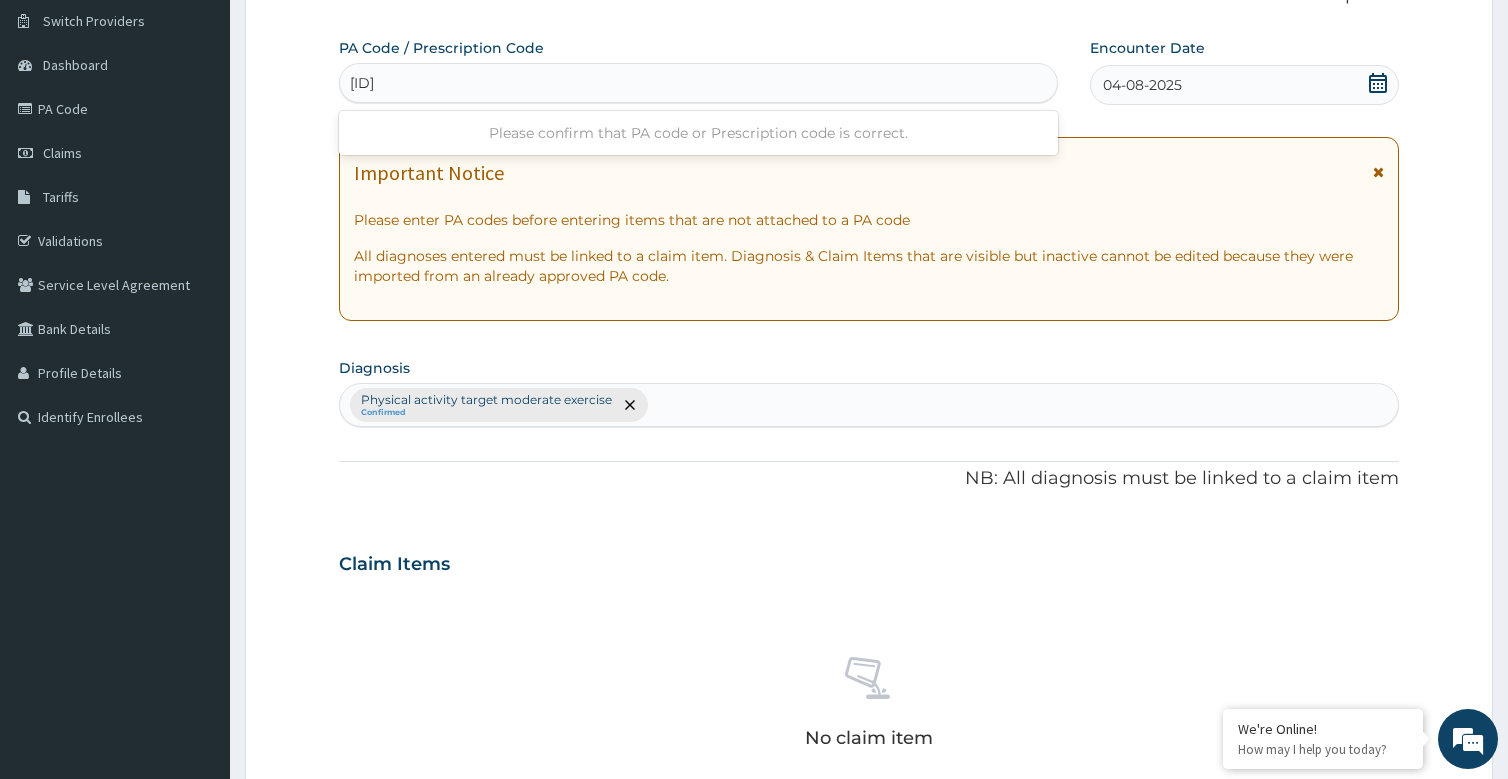 type on "PA/72354D" 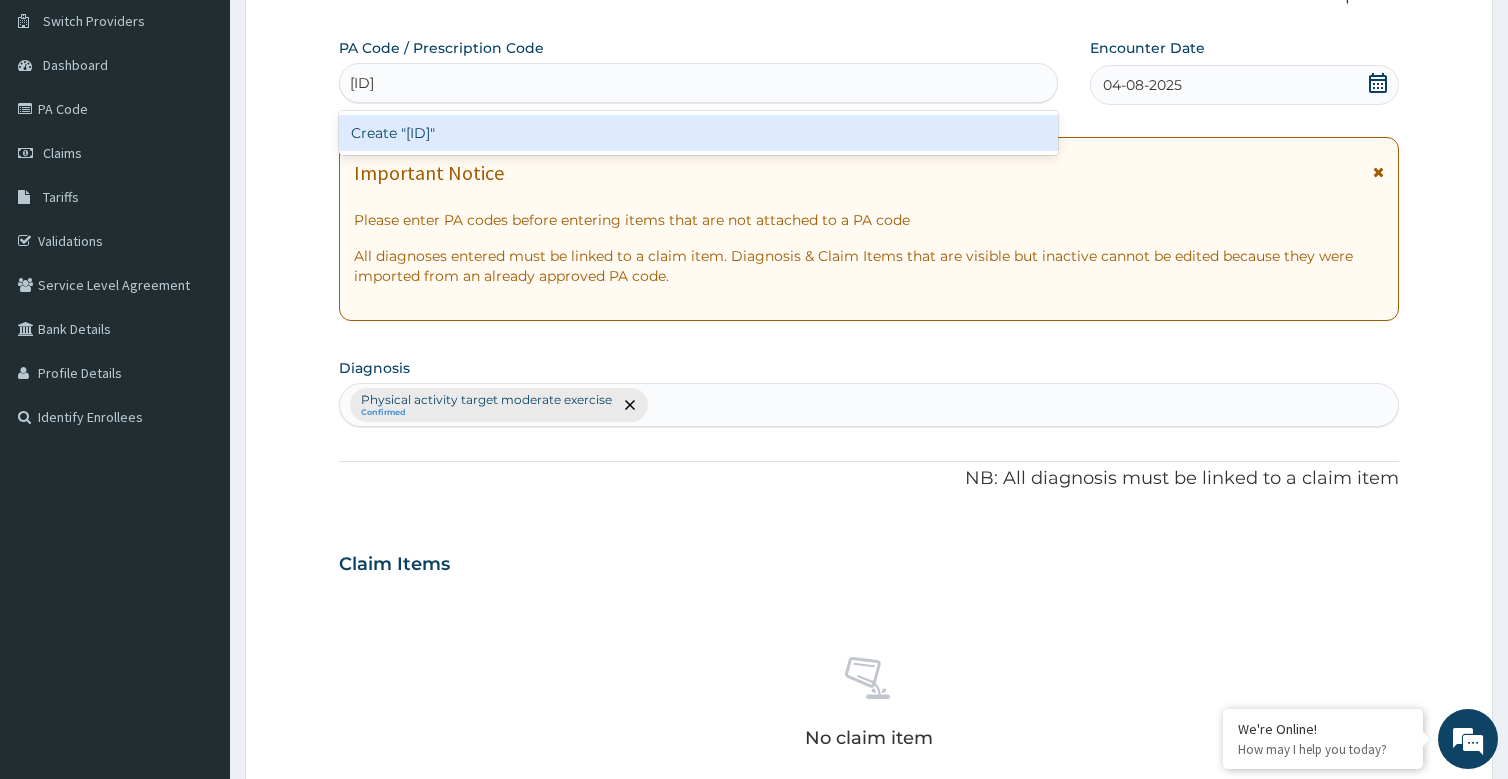 click on "Create "PA/72354D"" at bounding box center (698, 133) 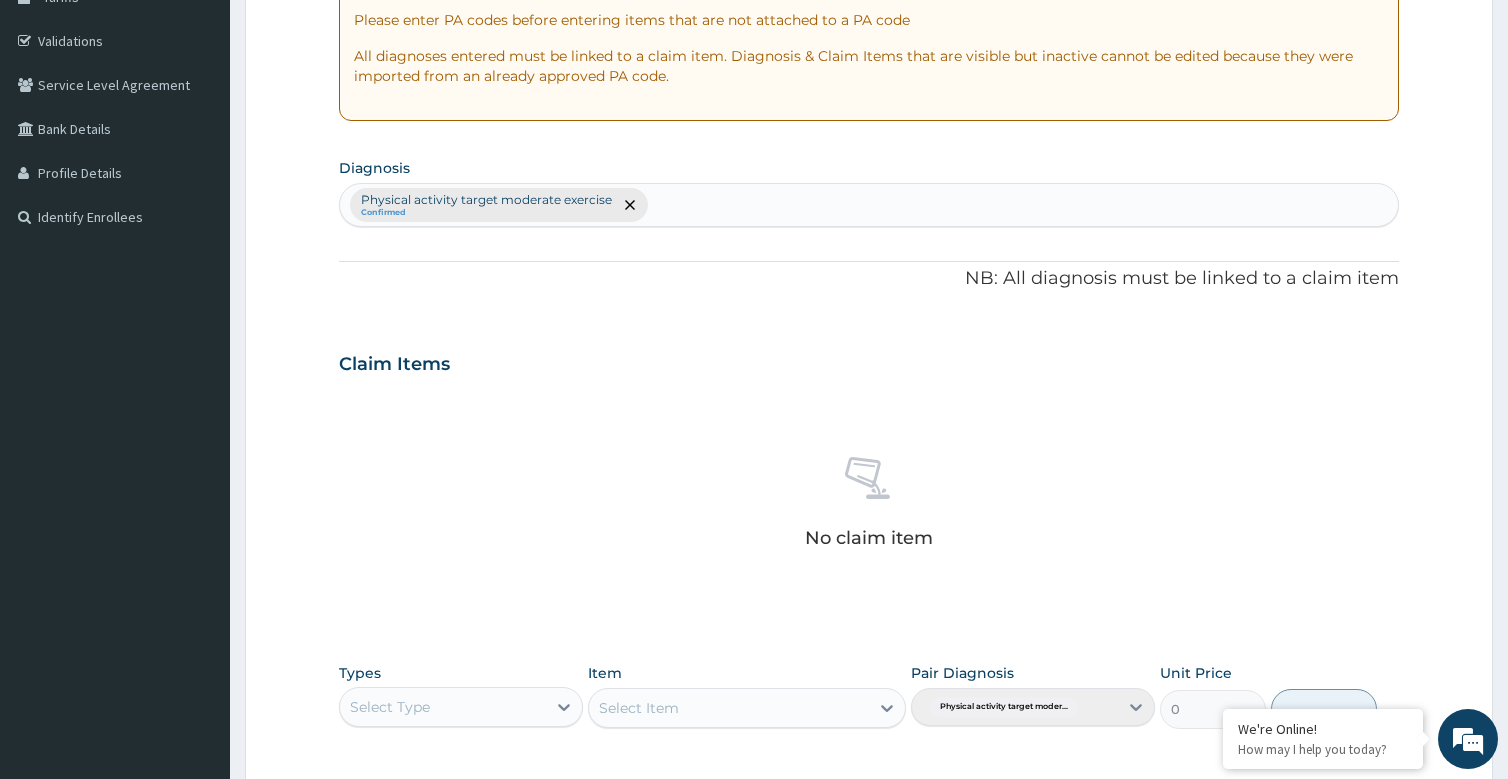 scroll, scrollTop: 663, scrollLeft: 0, axis: vertical 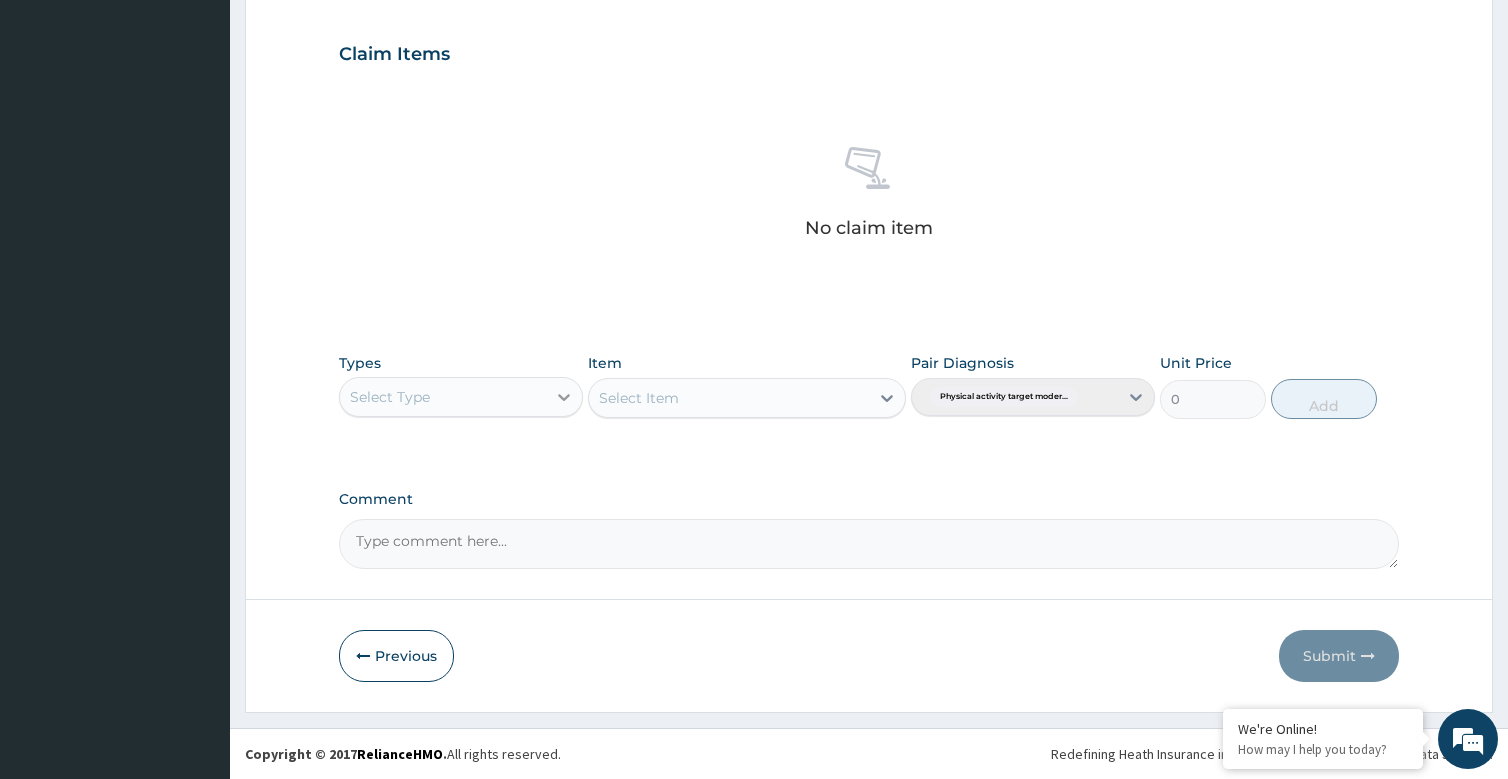 click at bounding box center [564, 397] 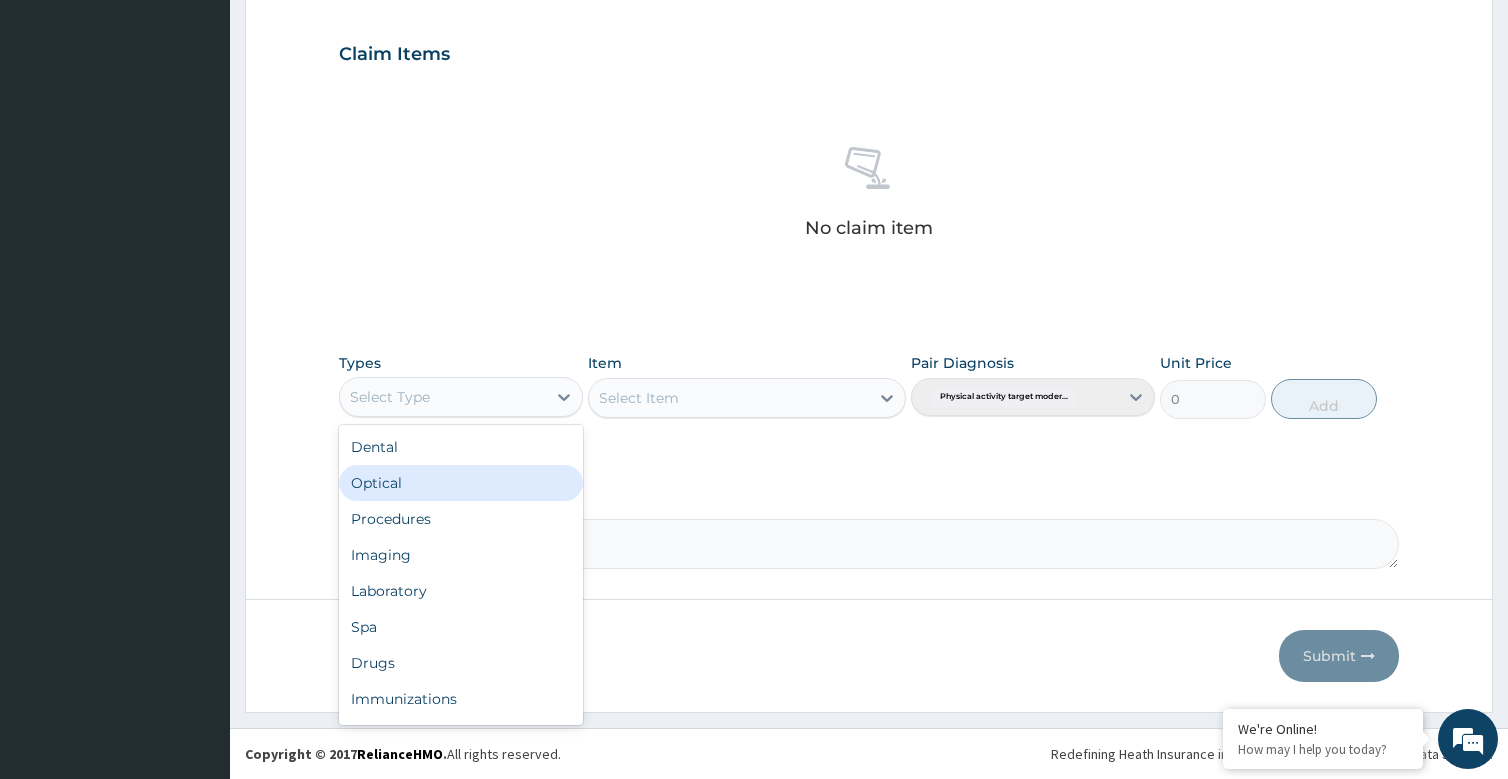scroll, scrollTop: 68, scrollLeft: 0, axis: vertical 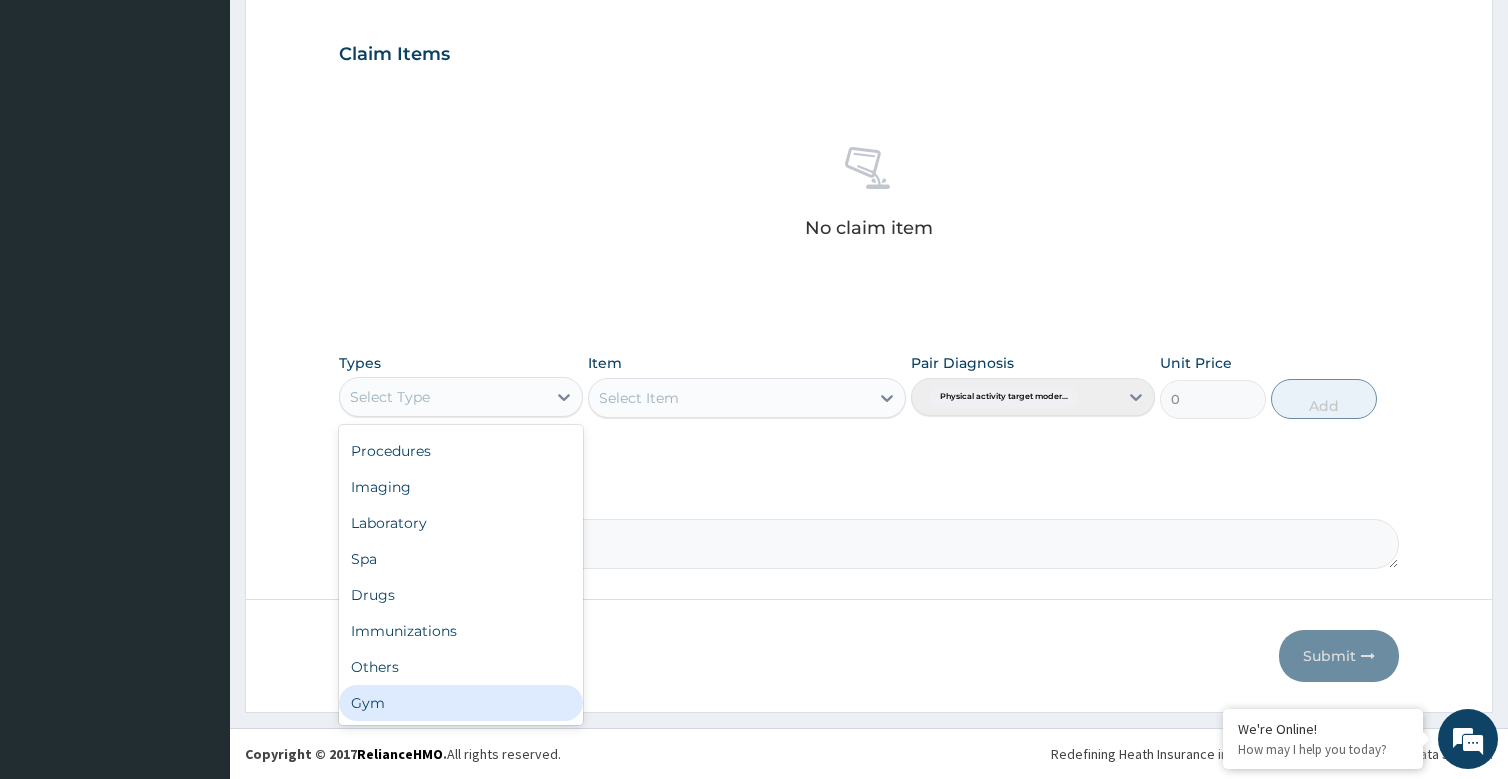 drag, startPoint x: 398, startPoint y: 717, endPoint x: 404, endPoint y: 700, distance: 18.027756 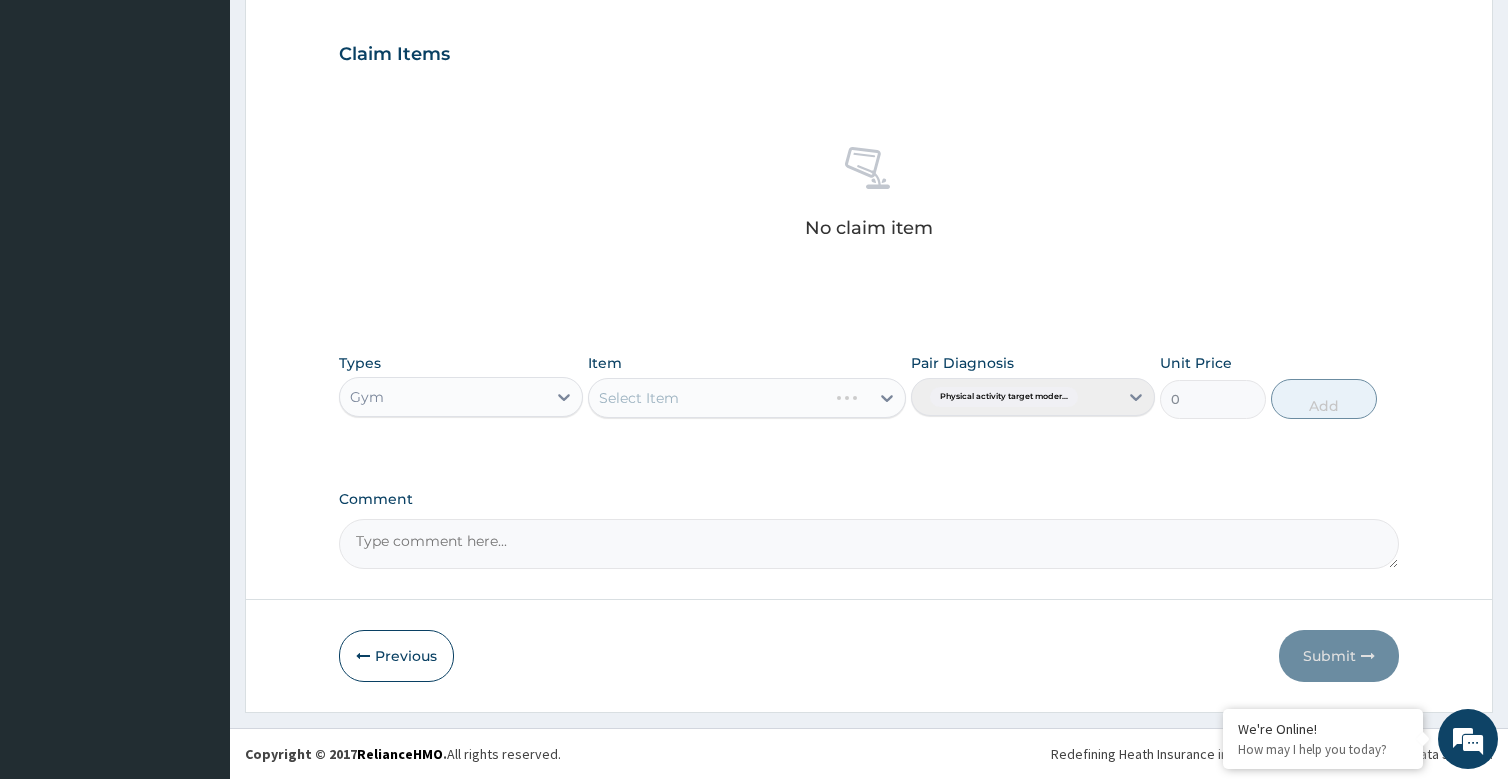 click on "Select Item" at bounding box center (747, 398) 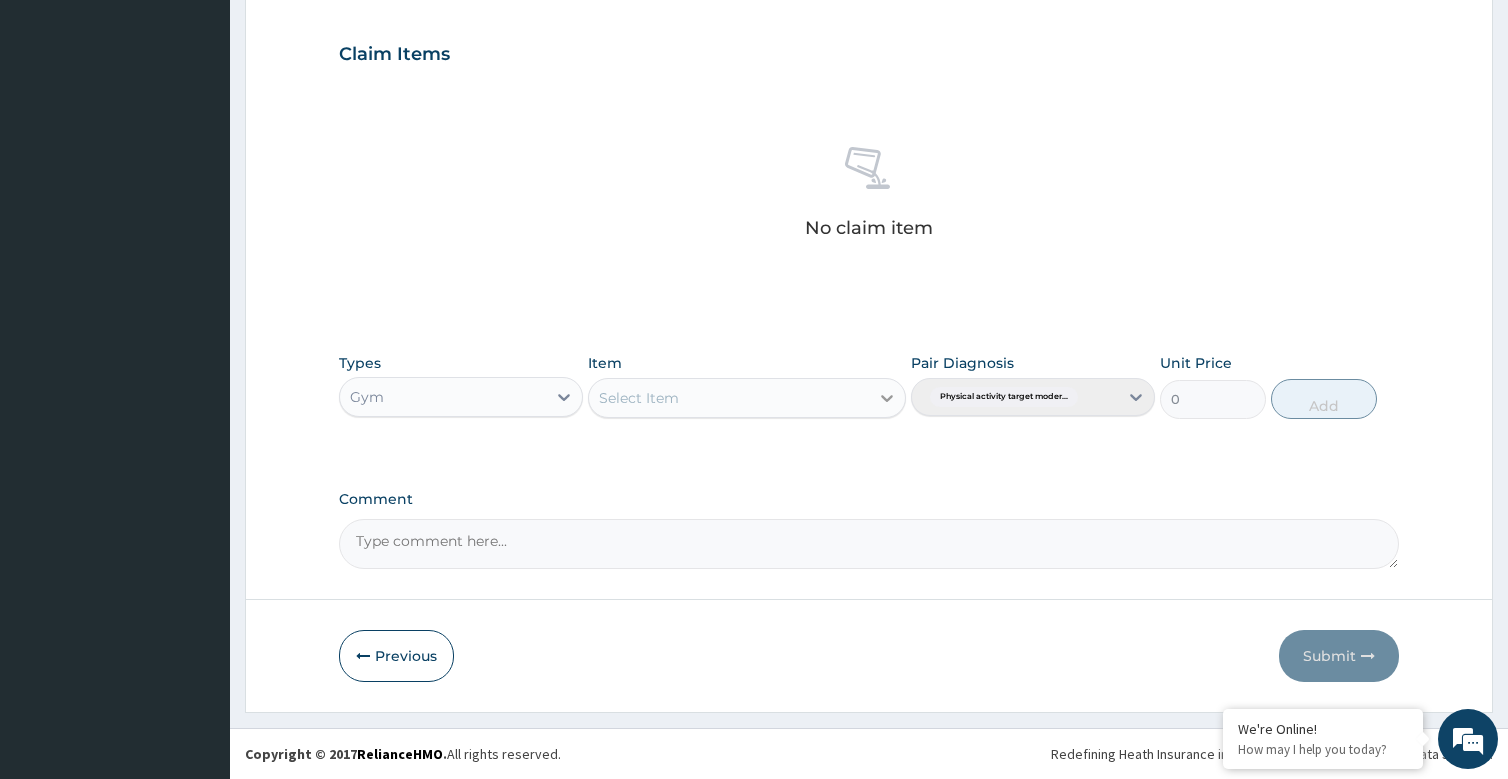 click 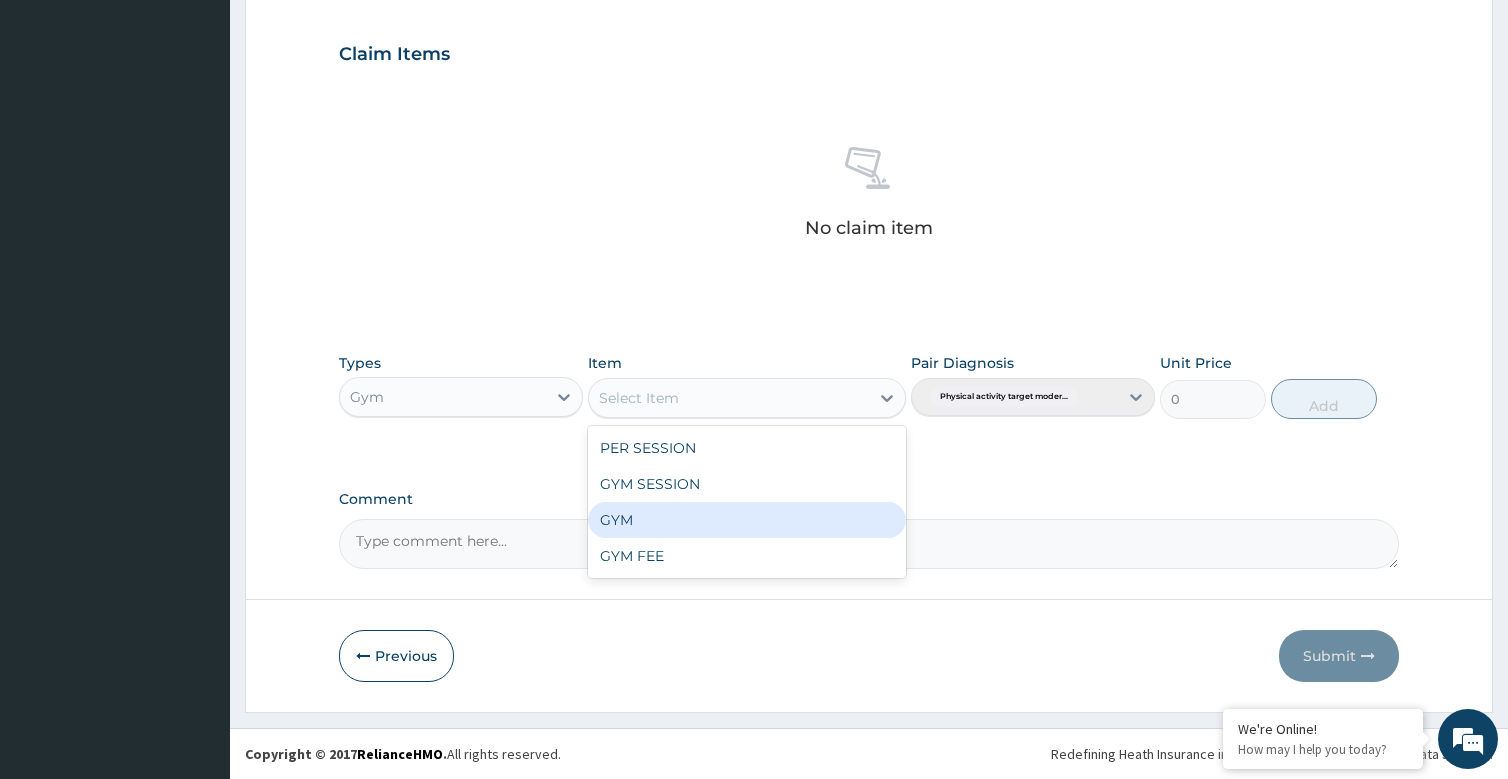 click on "GYM" at bounding box center (747, 520) 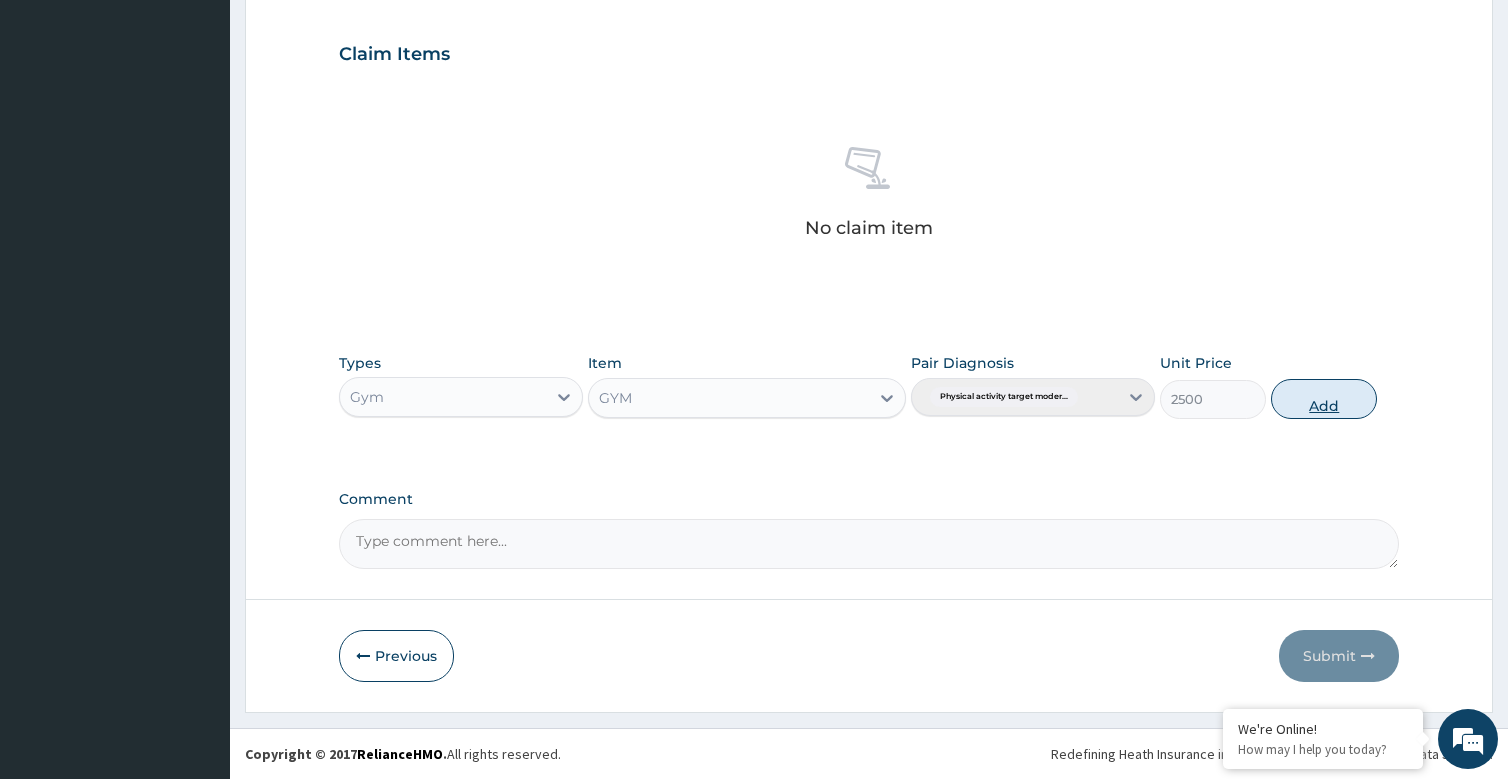 click on "Add" at bounding box center [1324, 399] 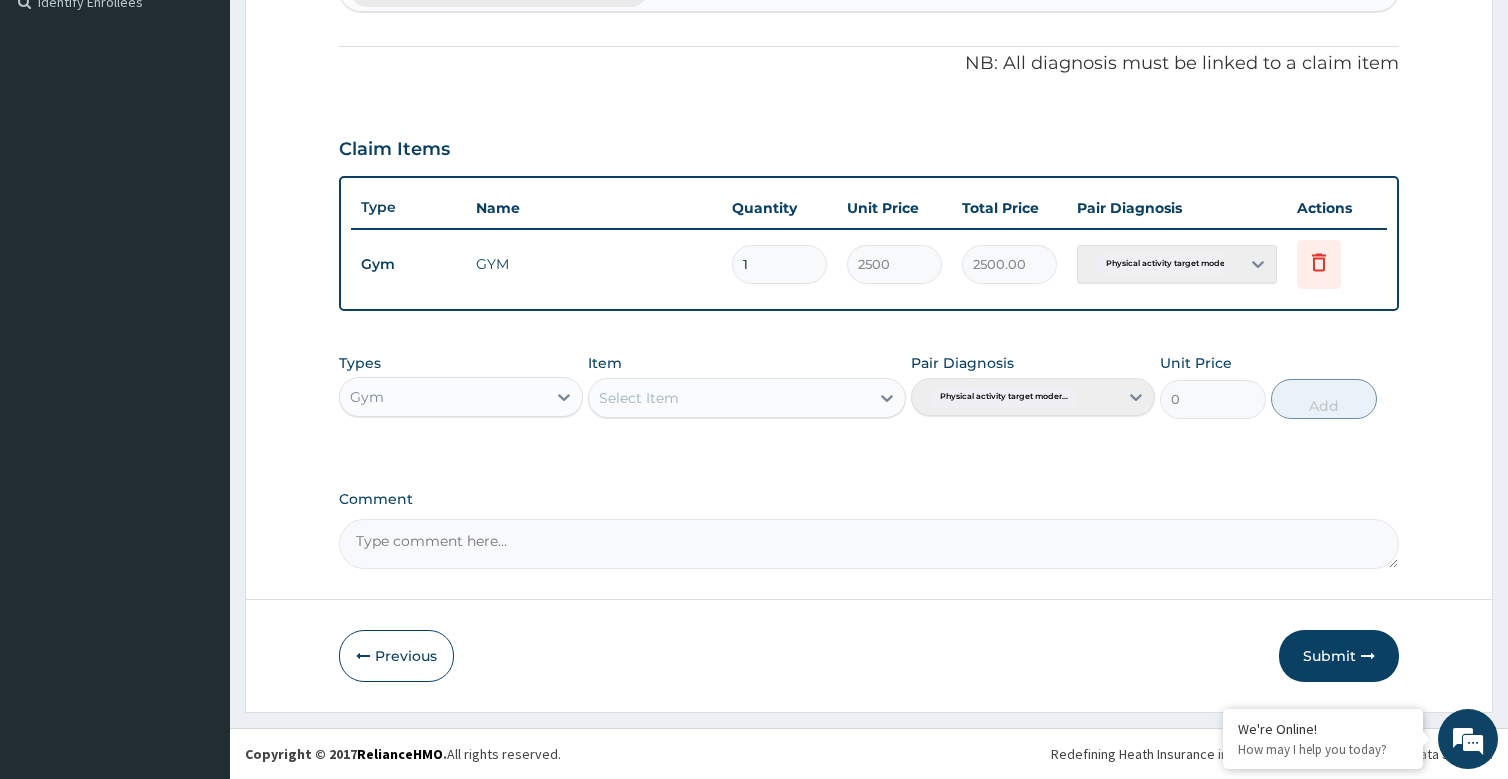 drag, startPoint x: 1324, startPoint y: 658, endPoint x: 1233, endPoint y: 662, distance: 91.08787 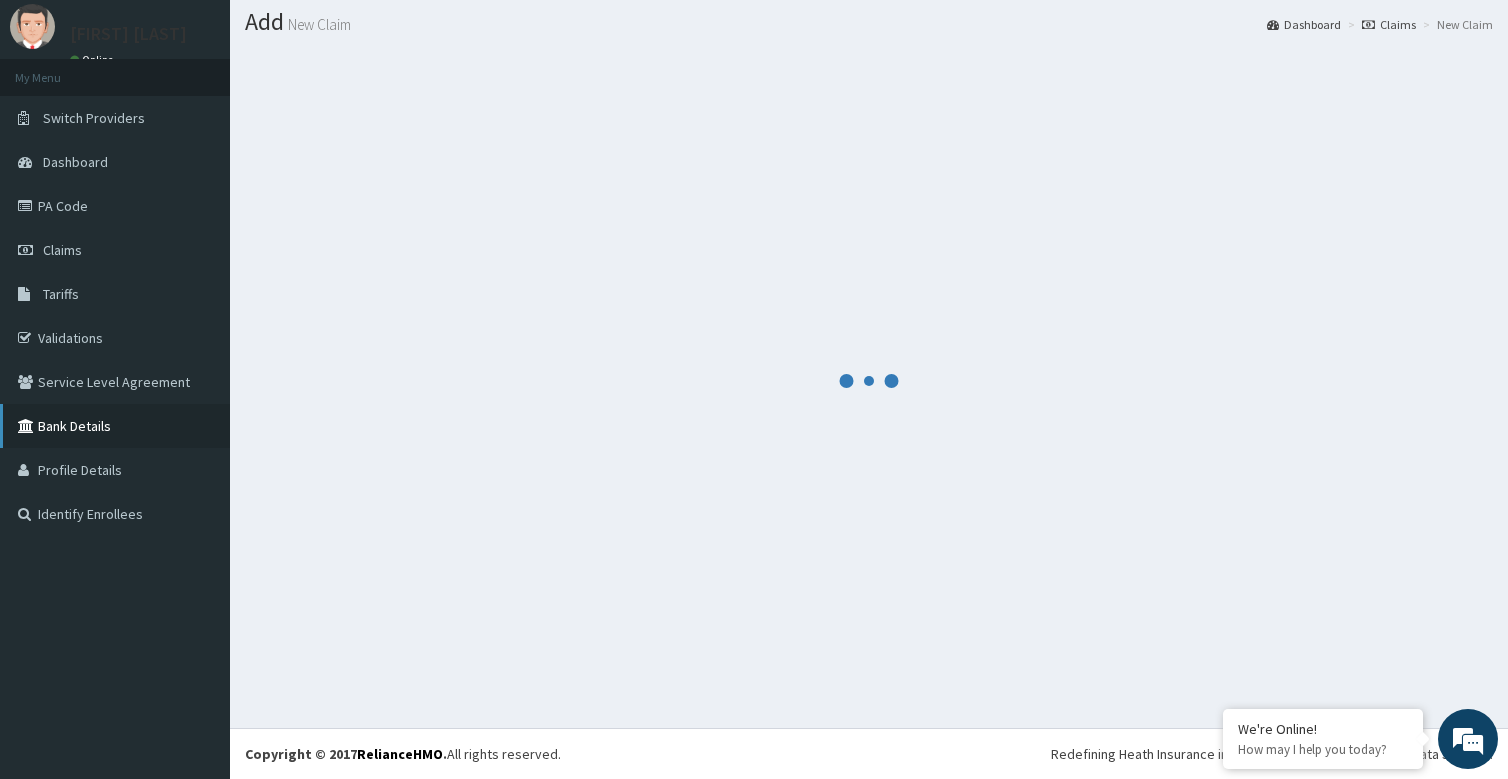 scroll, scrollTop: 568, scrollLeft: 0, axis: vertical 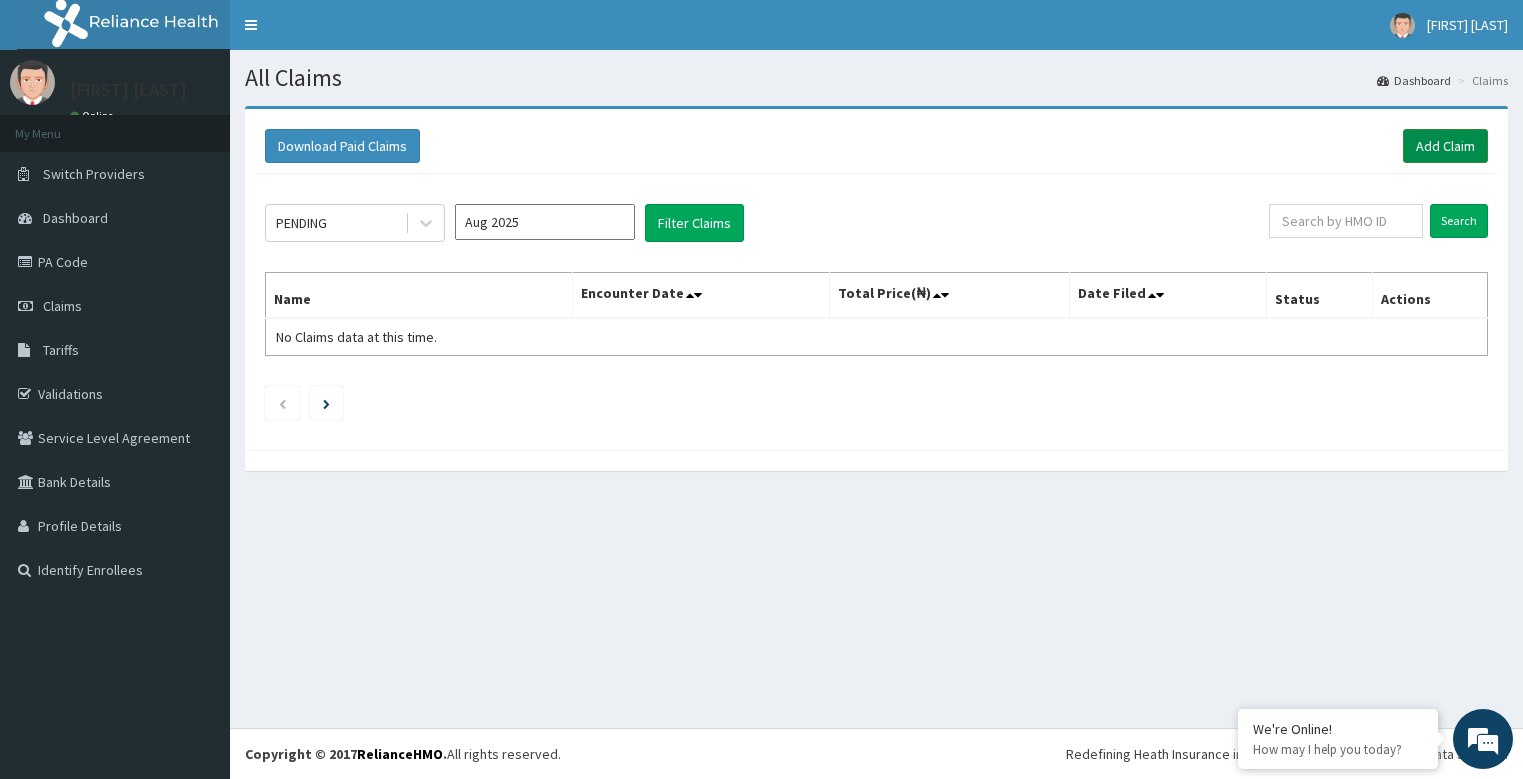 click on "Add Claim" at bounding box center (1445, 146) 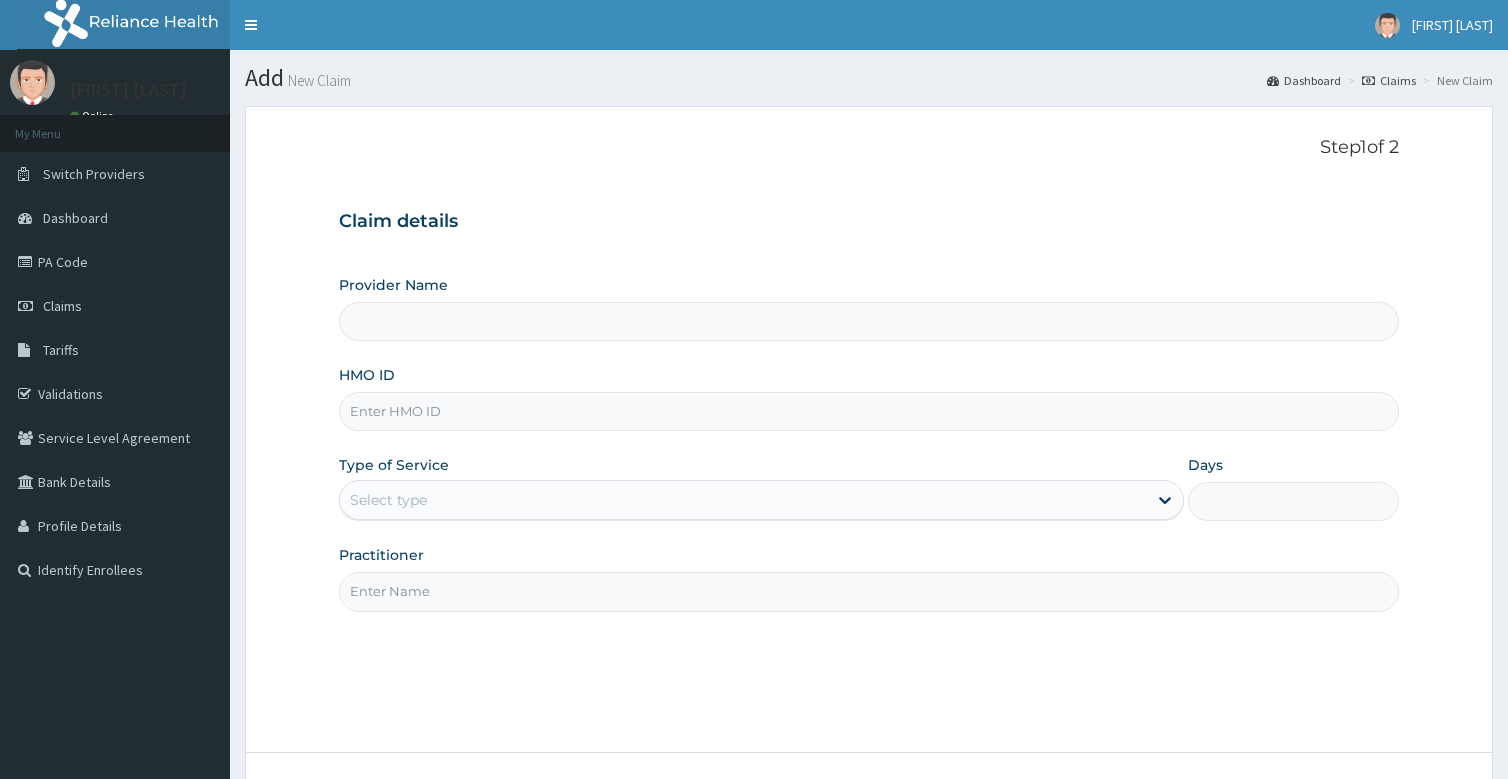scroll, scrollTop: 0, scrollLeft: 0, axis: both 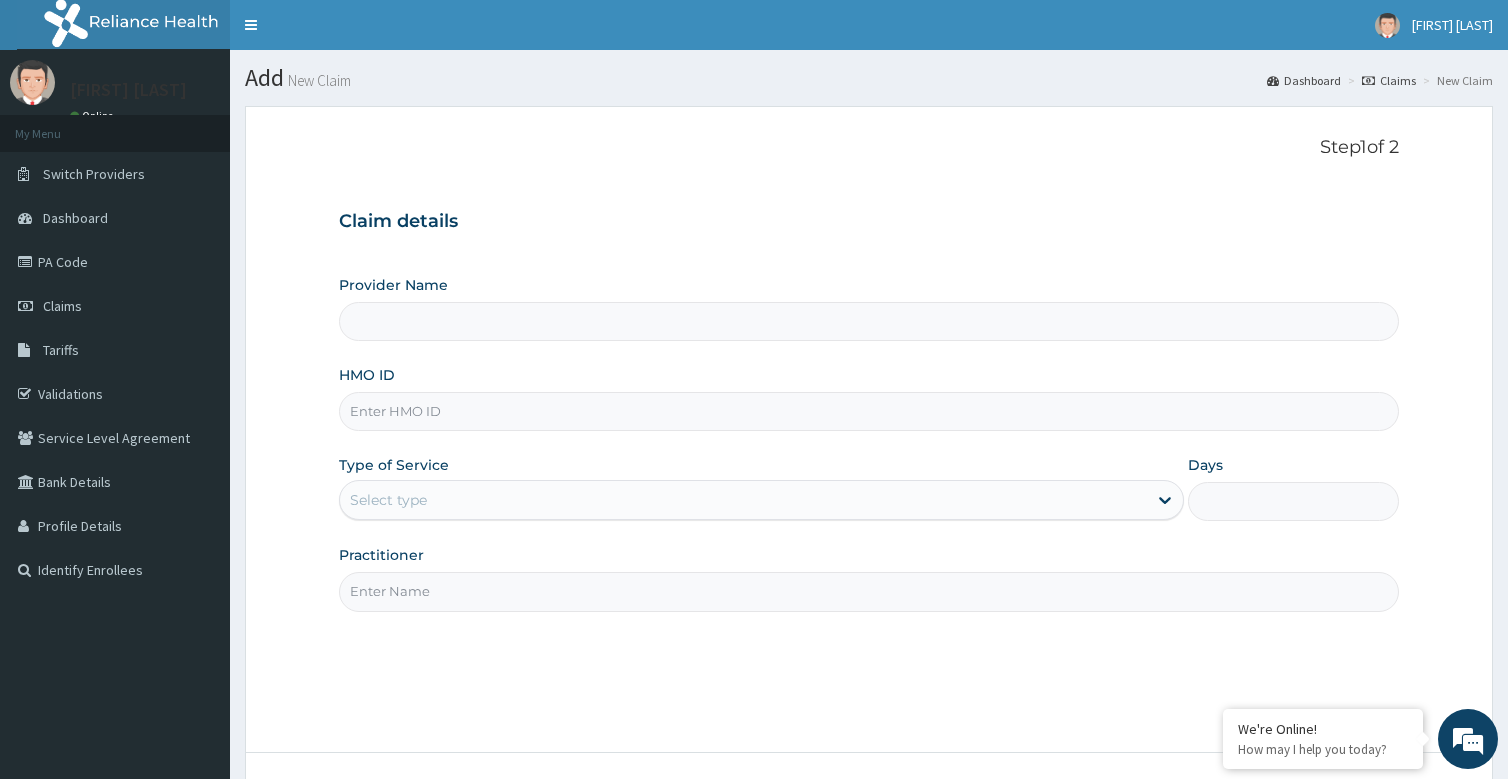 click on "Practitioner" at bounding box center (868, 591) 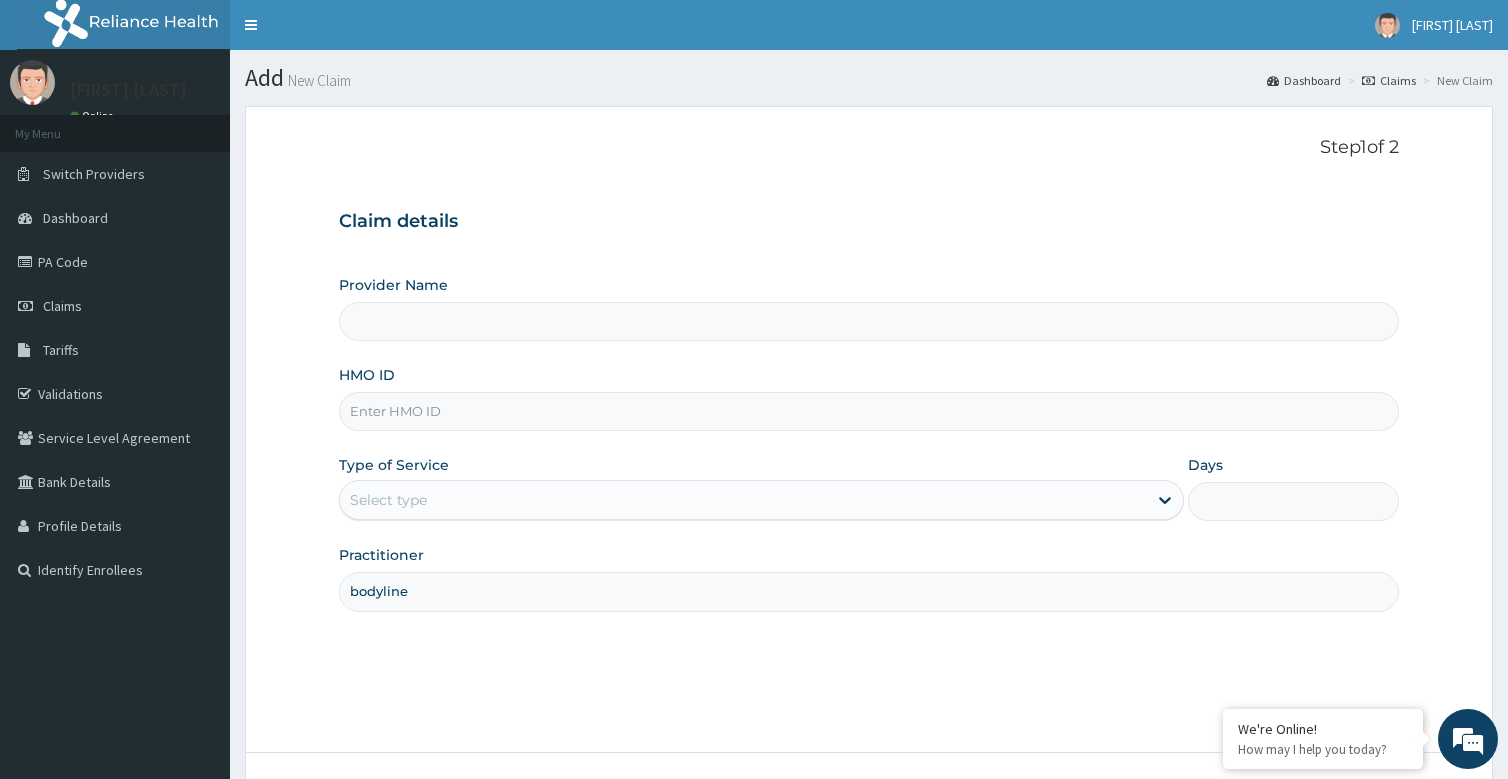 type on "Bodyline Gym- Festac" 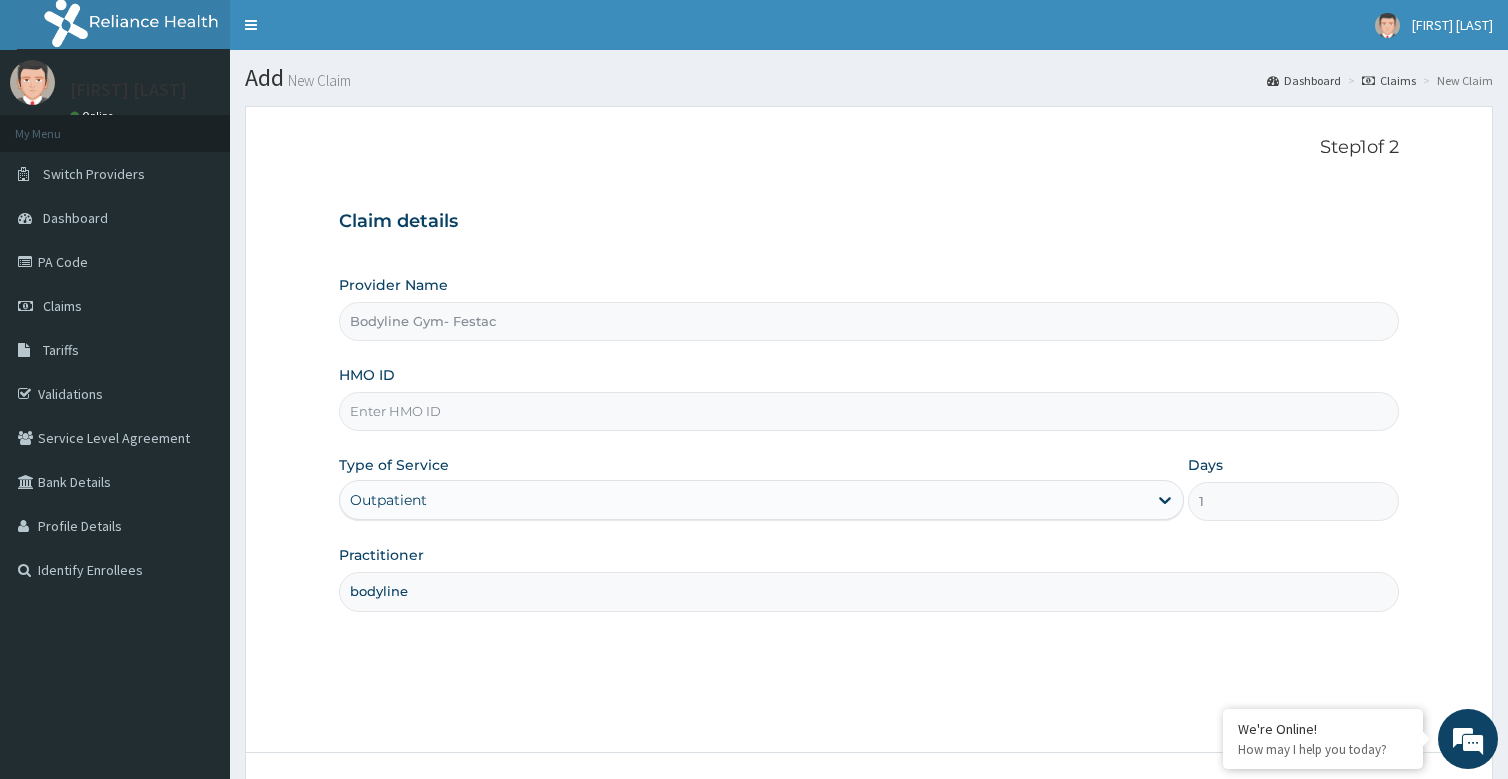 click on "HMO ID" at bounding box center (868, 411) 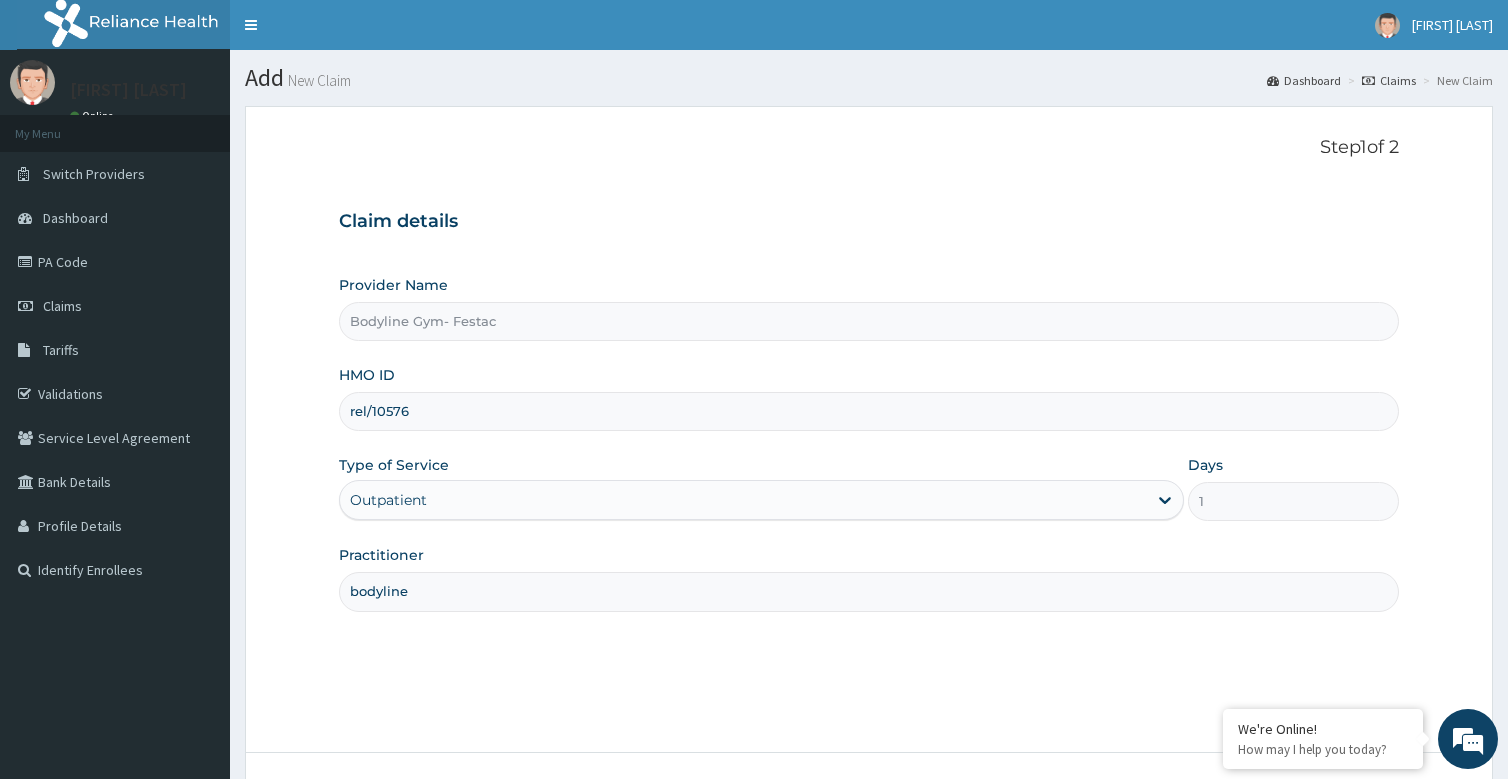 scroll, scrollTop: 0, scrollLeft: 0, axis: both 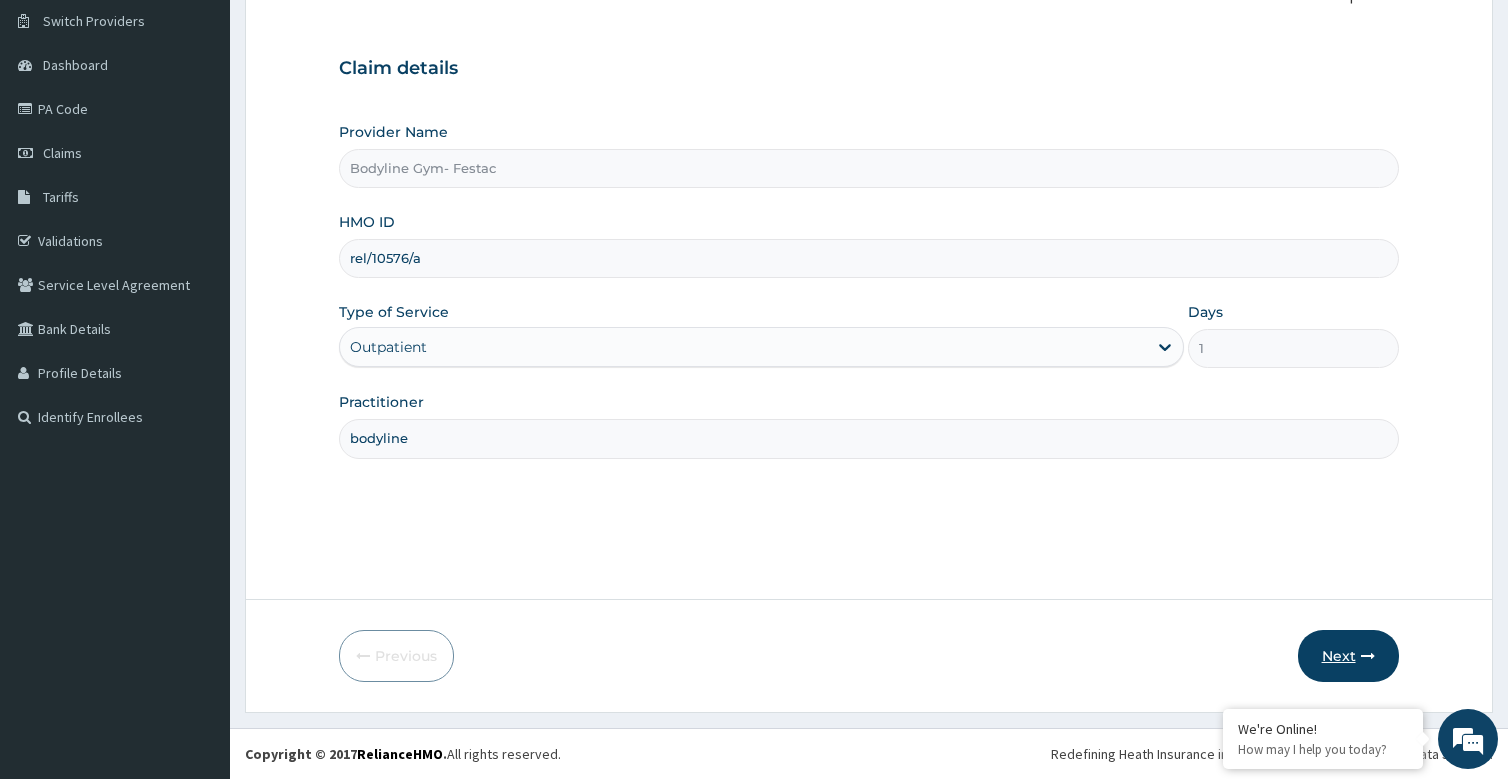 type on "rel/10576/a" 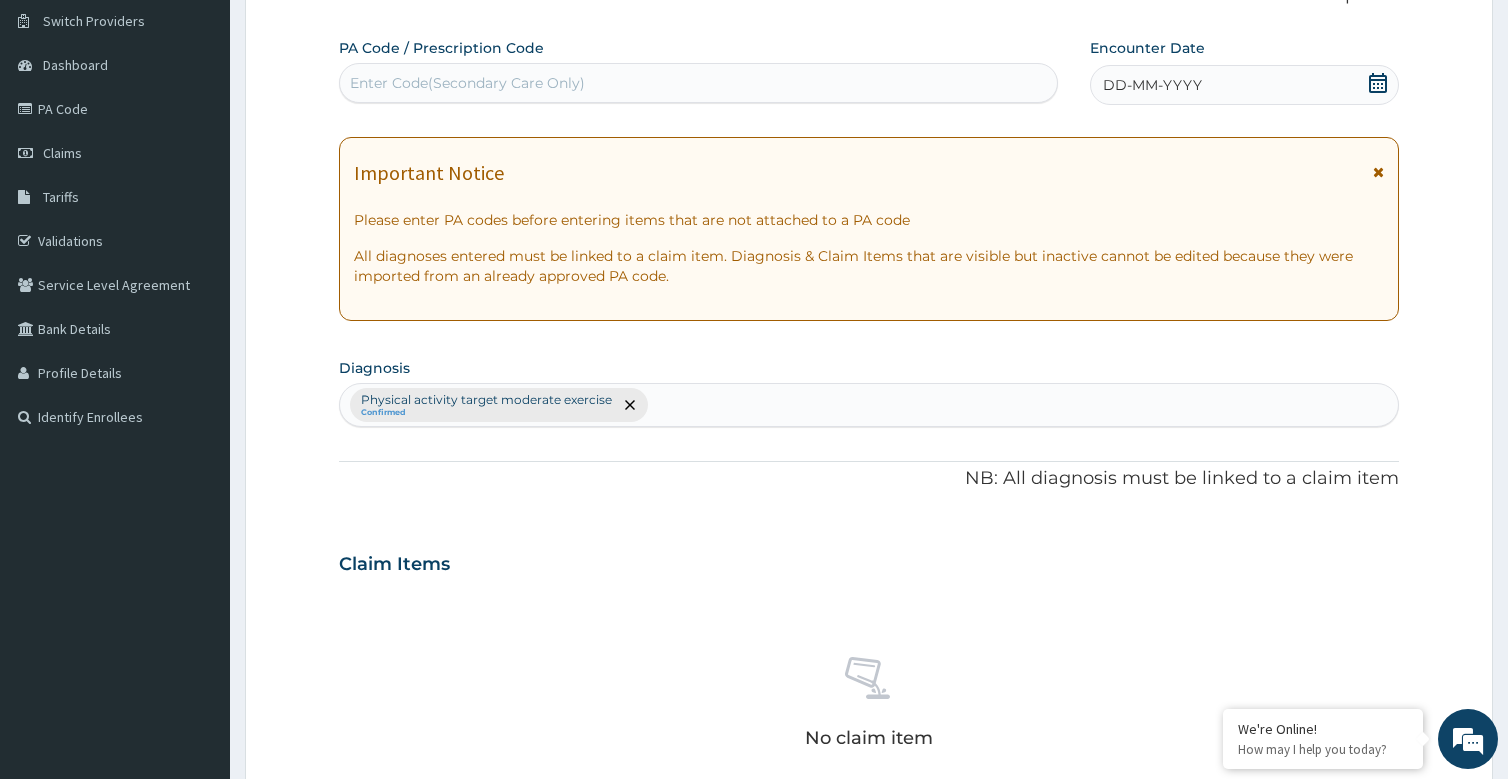 click on "DD-MM-YYYY" at bounding box center (1152, 85) 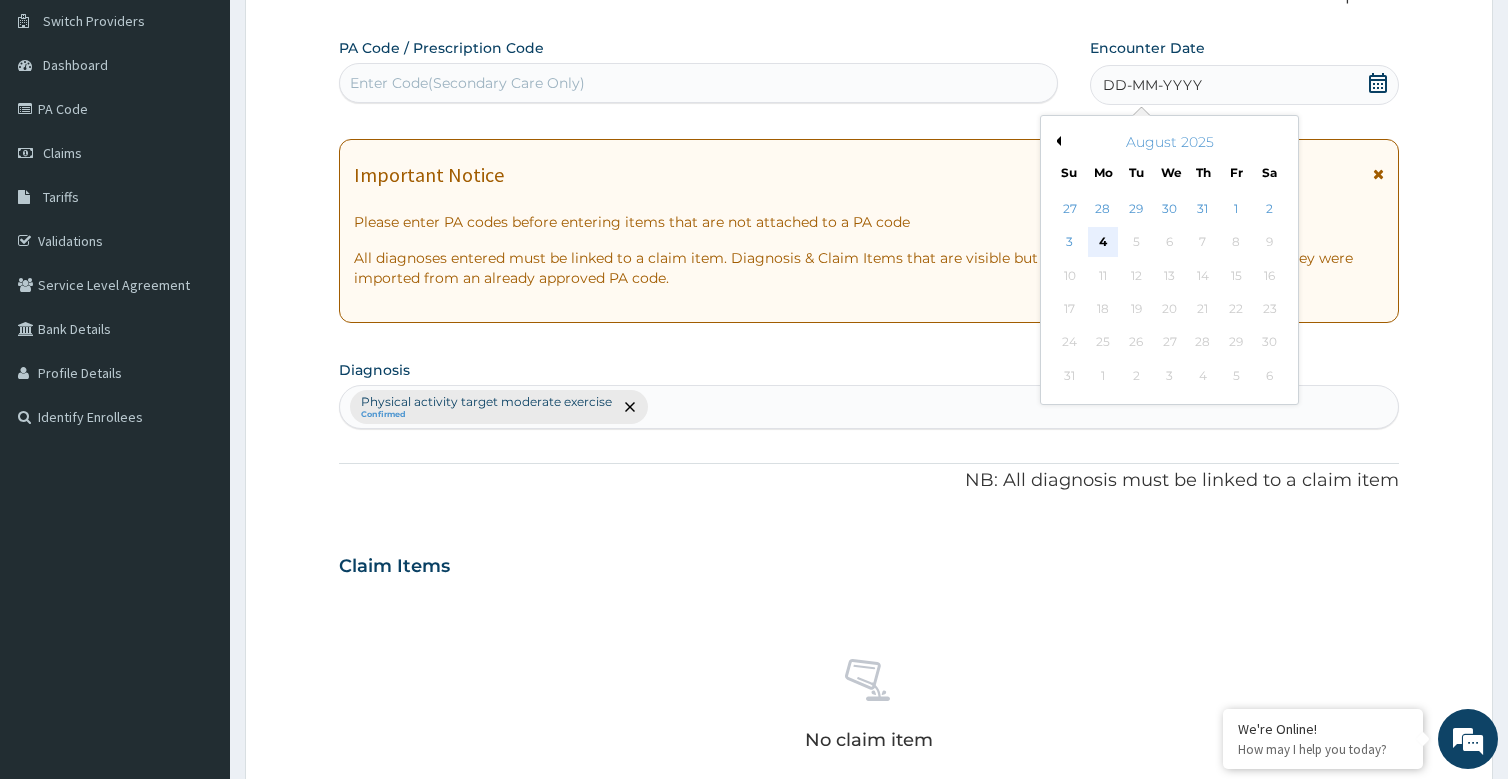 click on "4" at bounding box center (1103, 243) 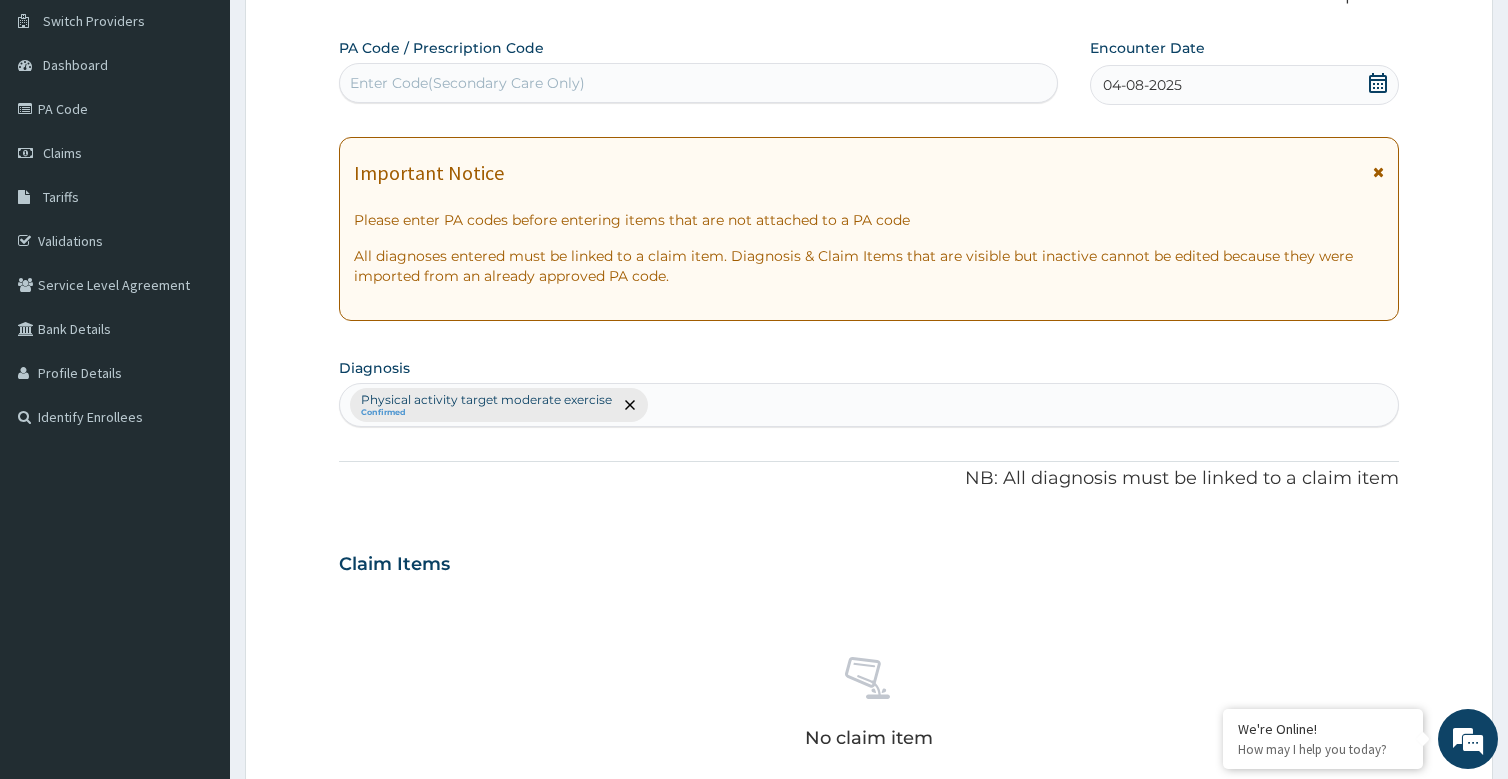 click on "Enter Code(Secondary Care Only)" at bounding box center (467, 83) 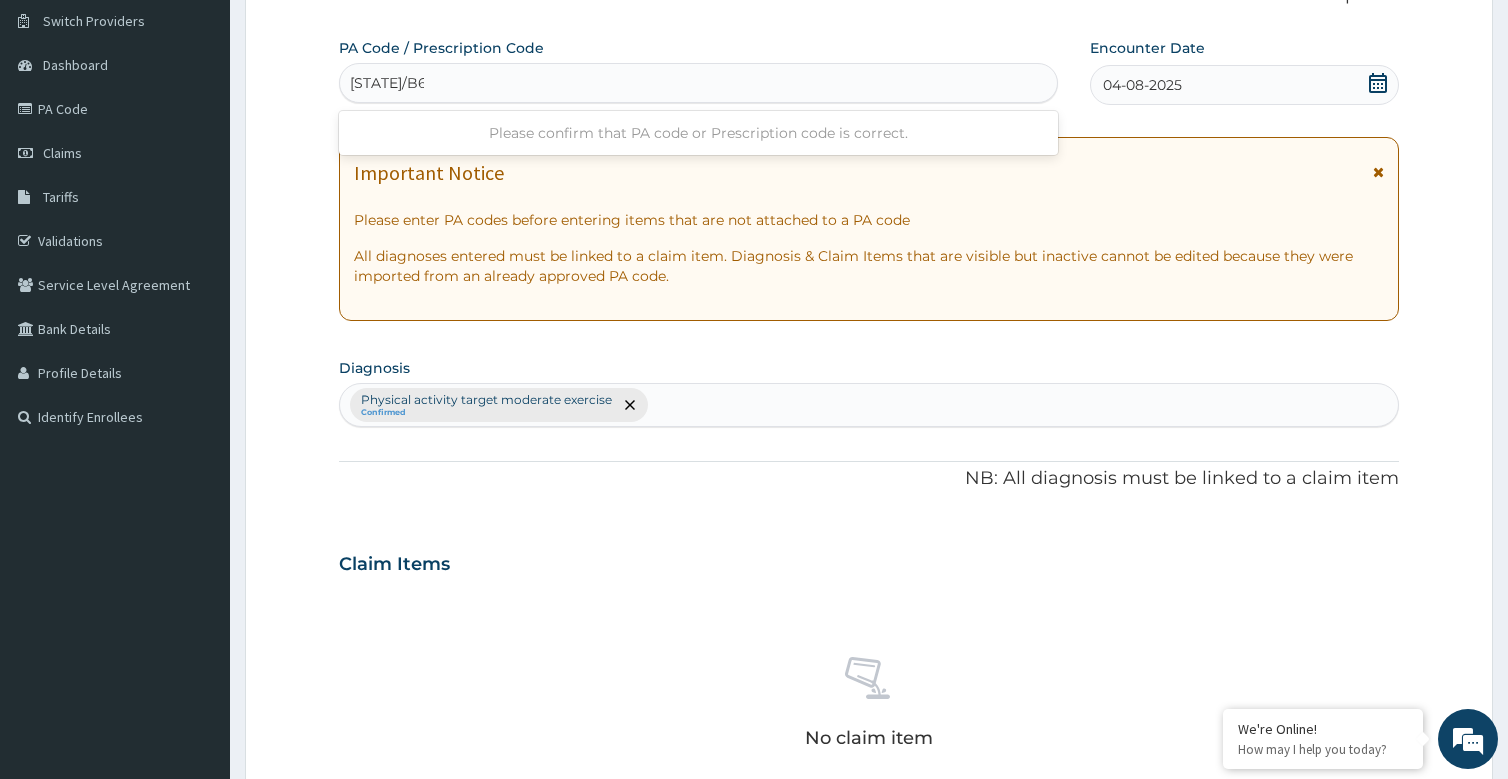 type on "PA/B6B90F" 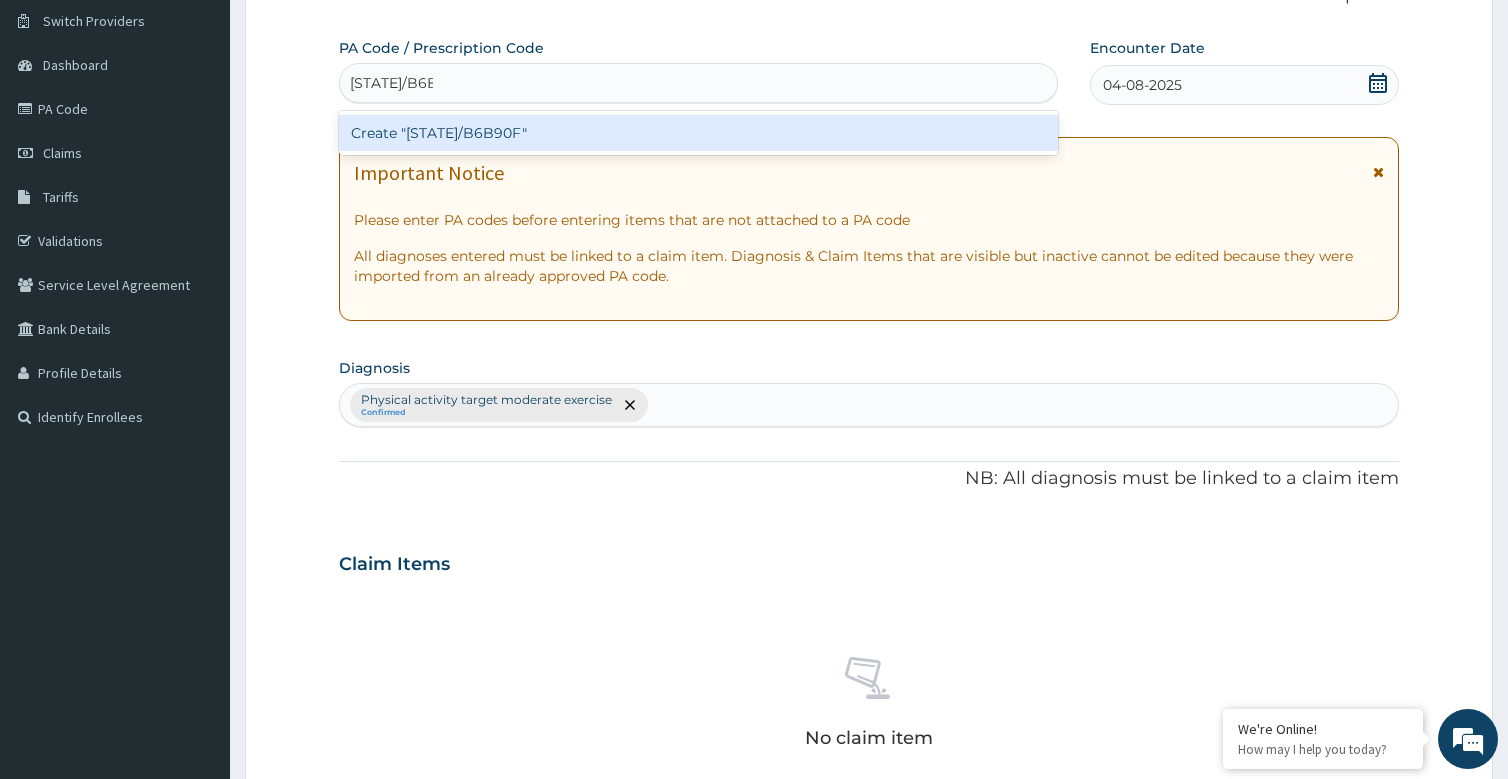 click on "Create "PA/B6B90F"" at bounding box center [698, 133] 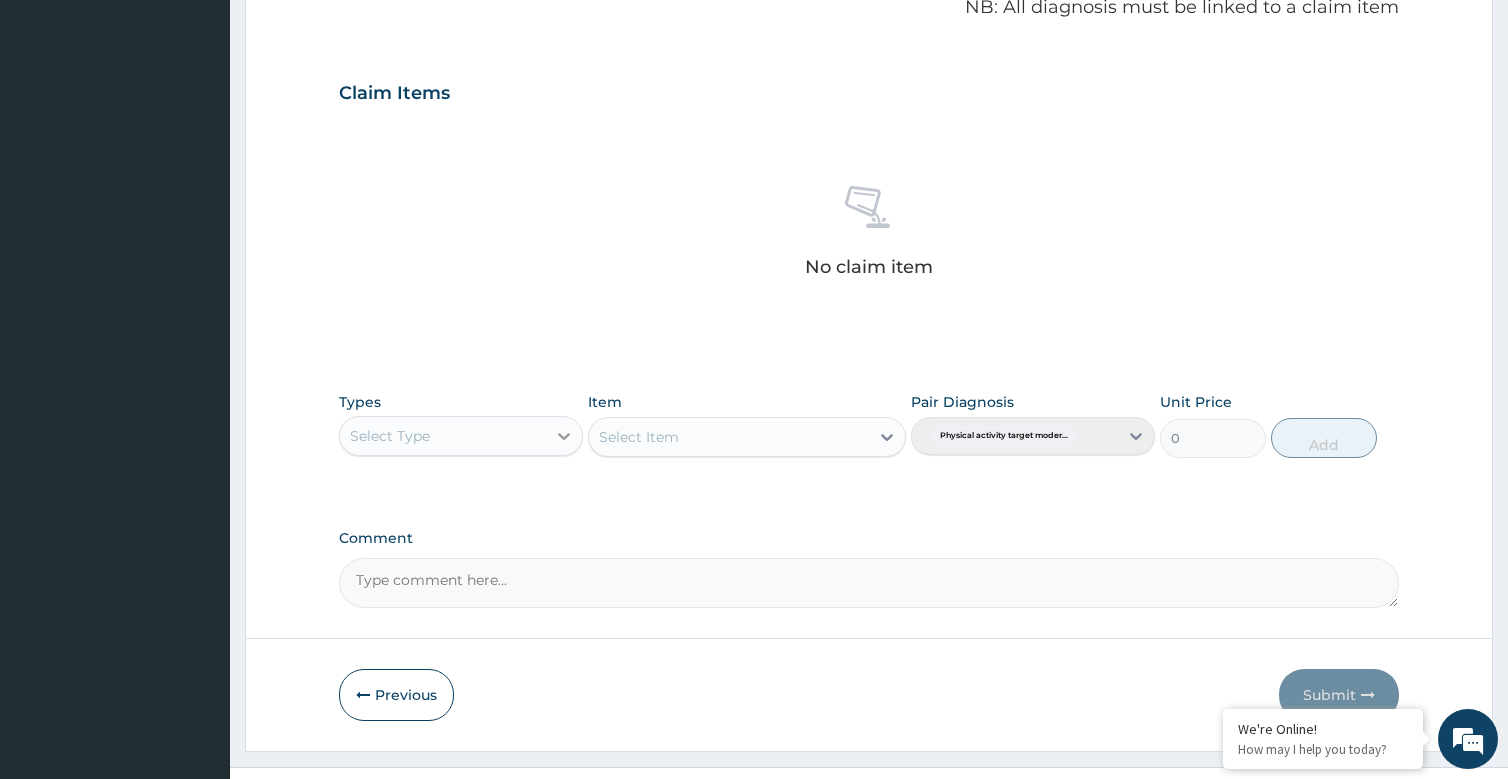 scroll, scrollTop: 663, scrollLeft: 0, axis: vertical 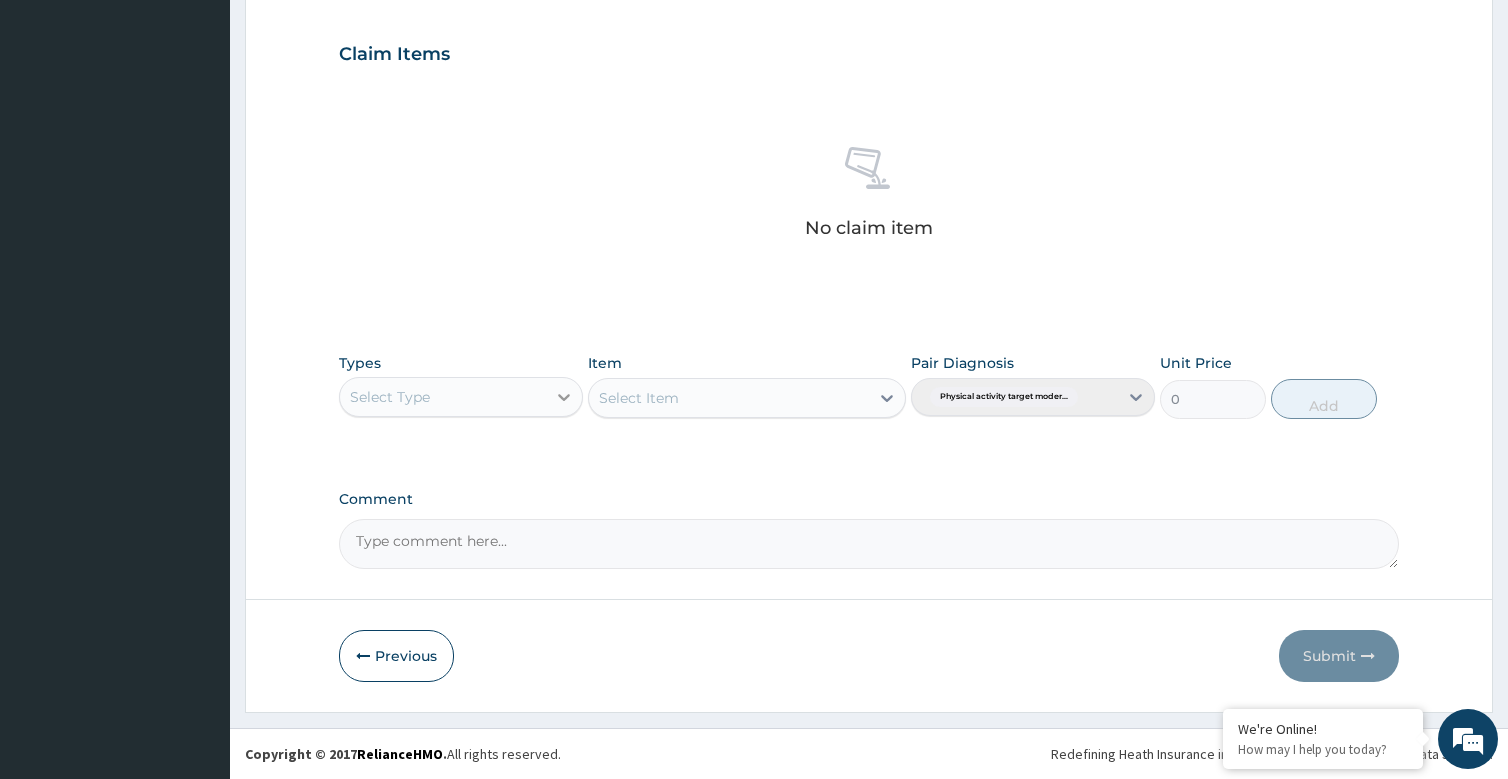 click at bounding box center (564, 397) 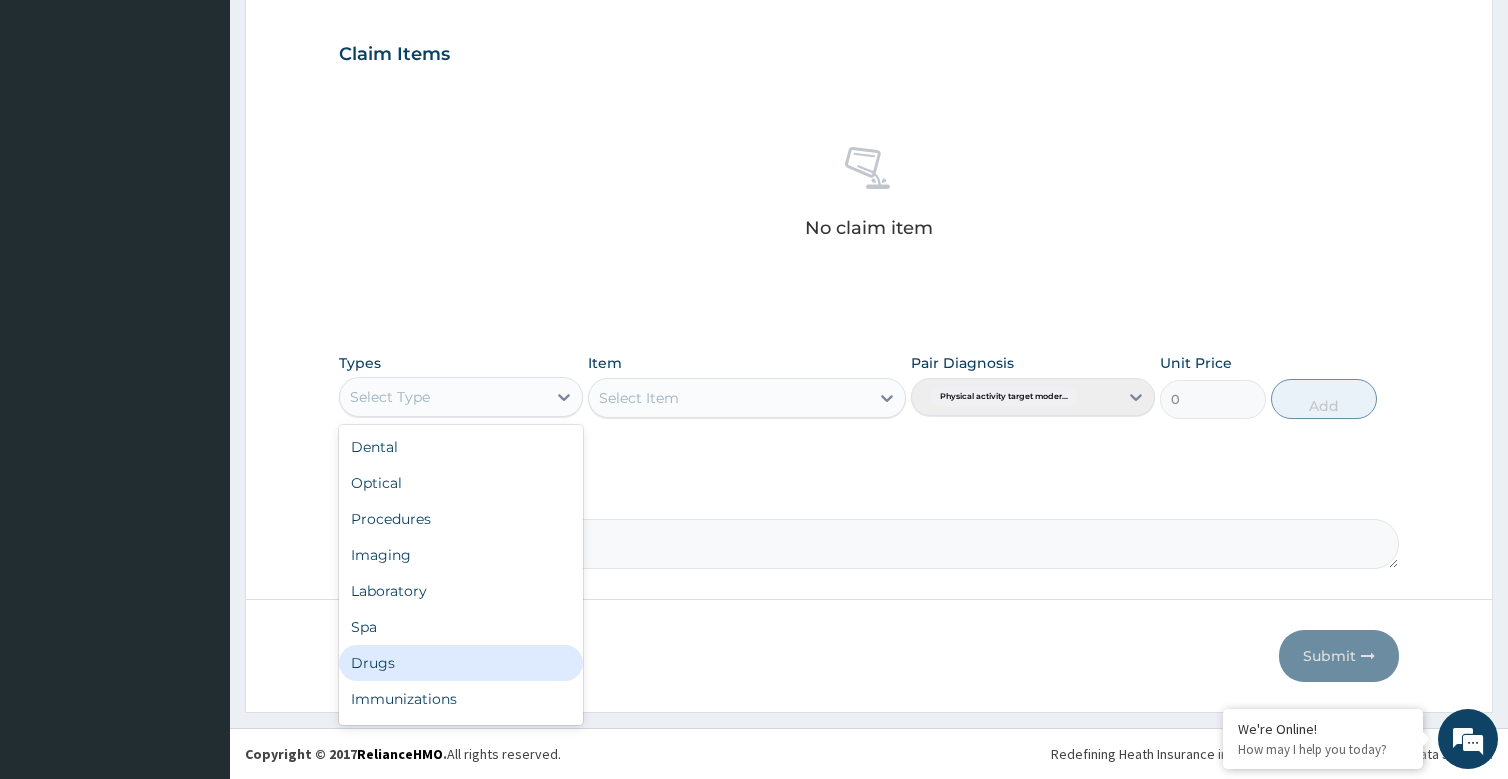 scroll, scrollTop: 68, scrollLeft: 0, axis: vertical 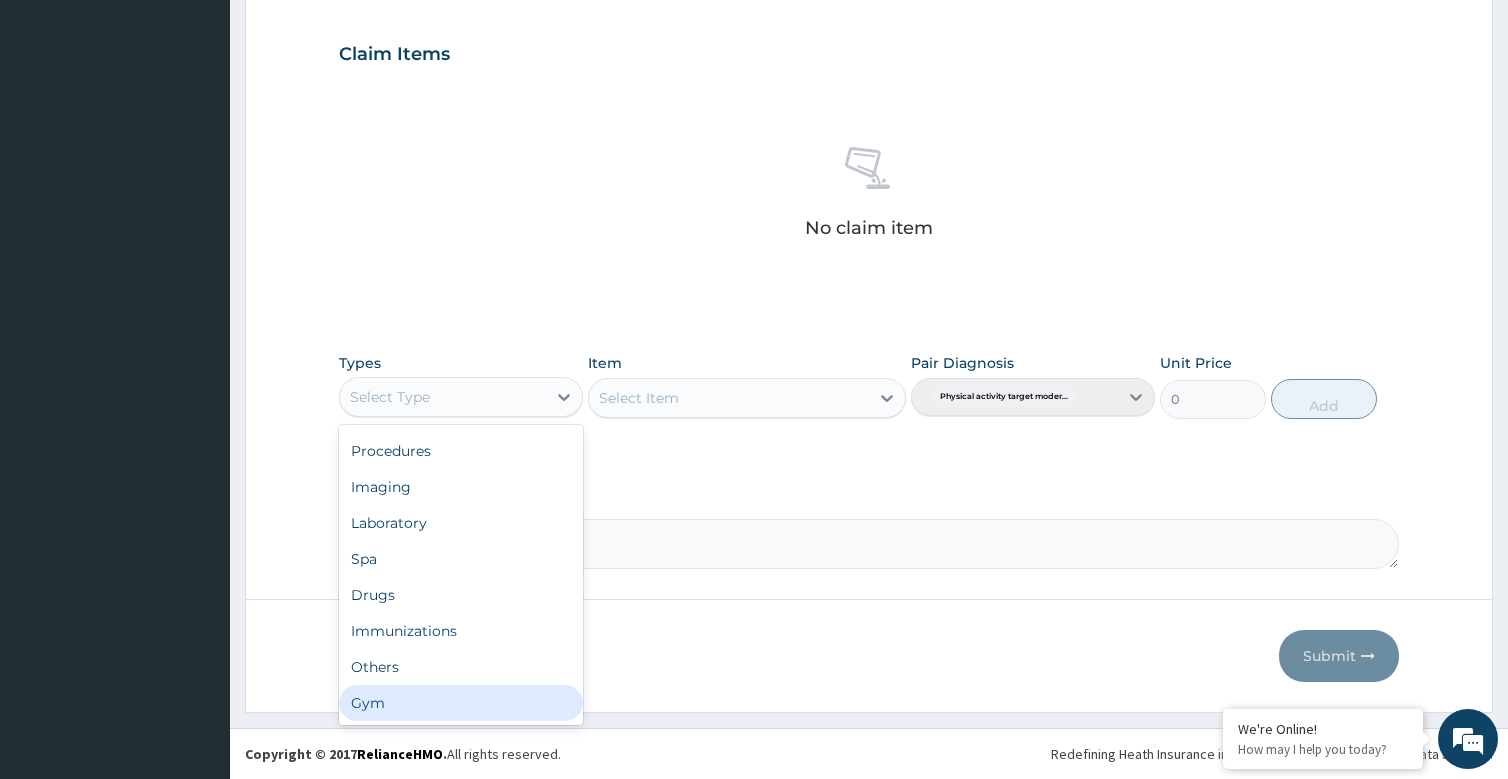 drag, startPoint x: 403, startPoint y: 710, endPoint x: 755, endPoint y: 419, distance: 456.71106 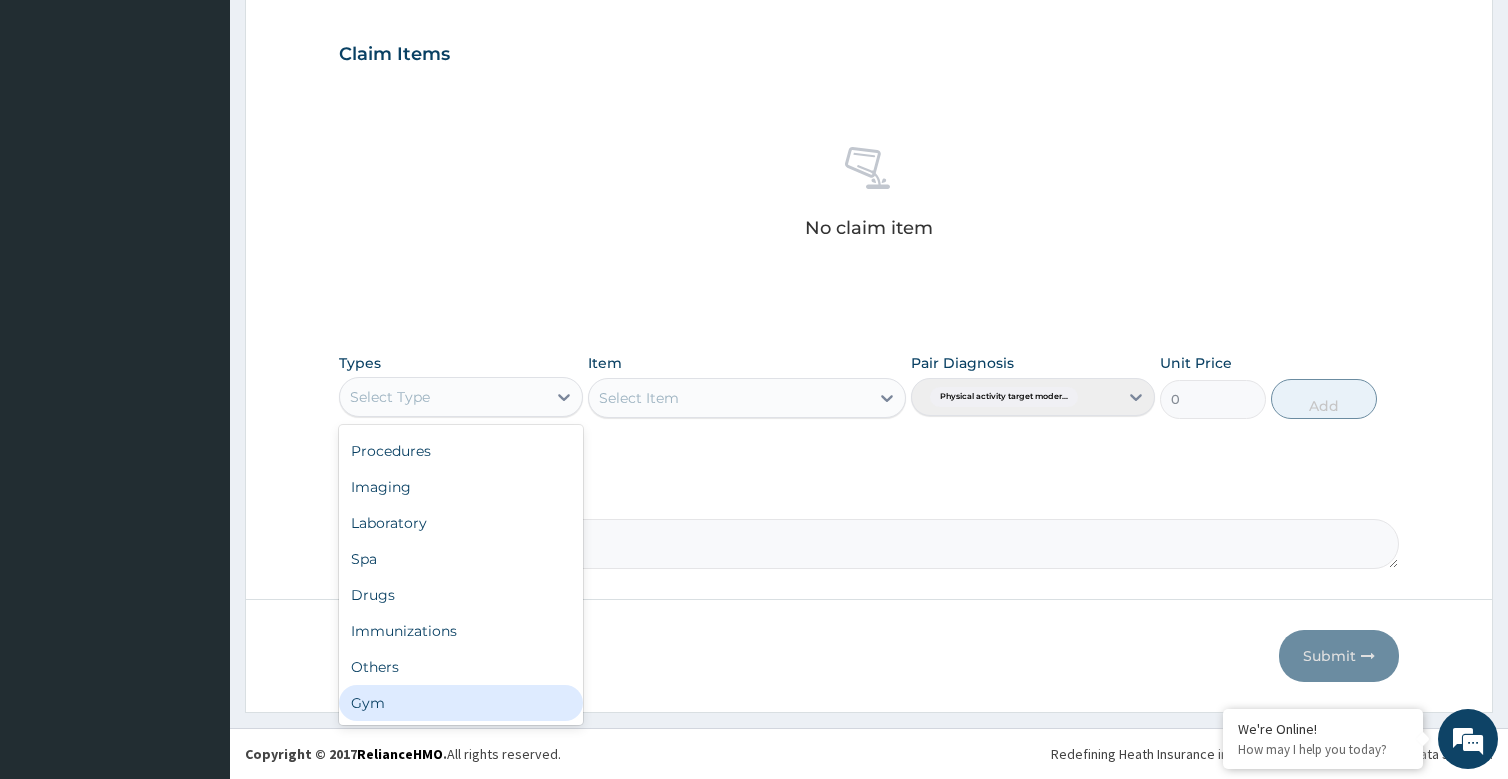 click on "Gym" at bounding box center [461, 703] 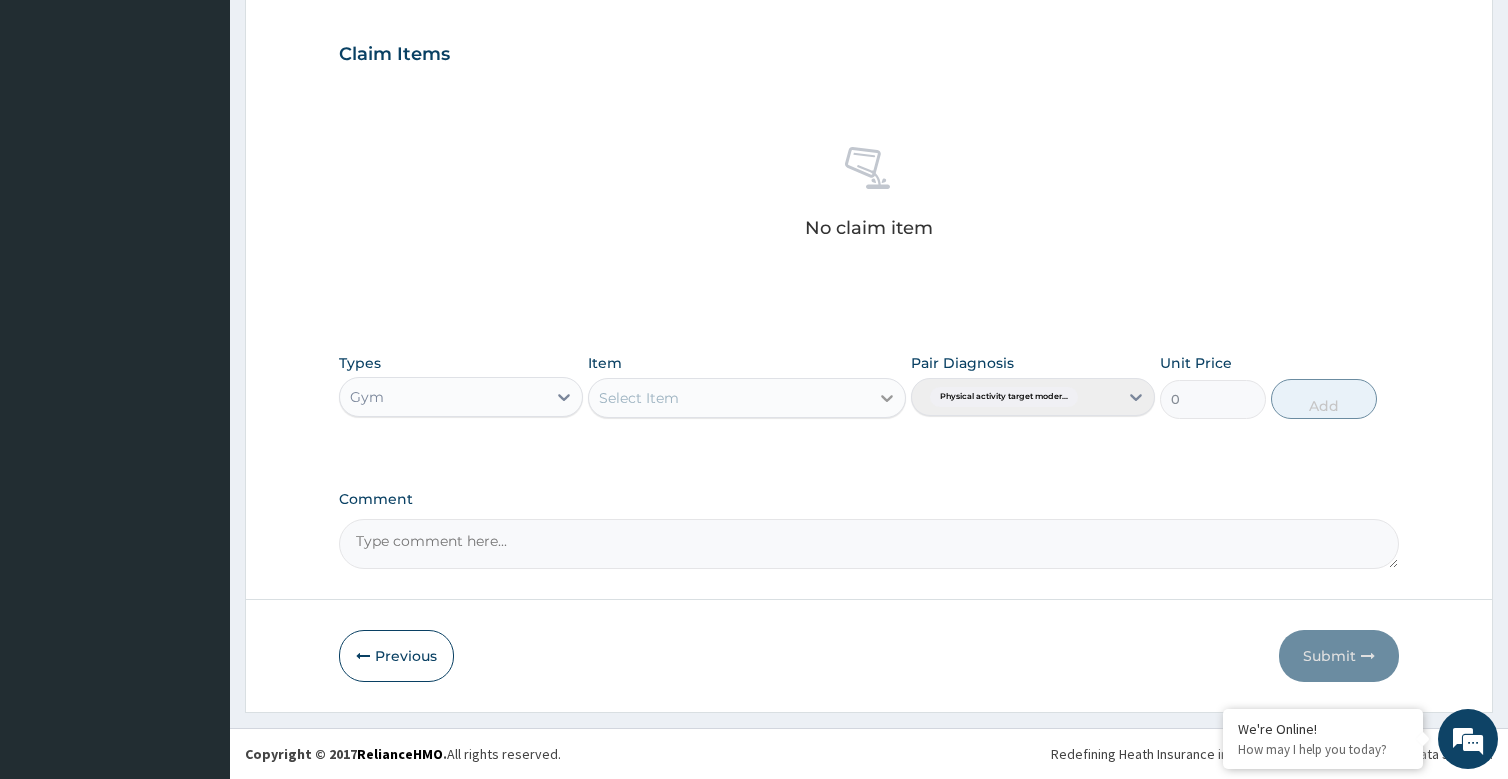click 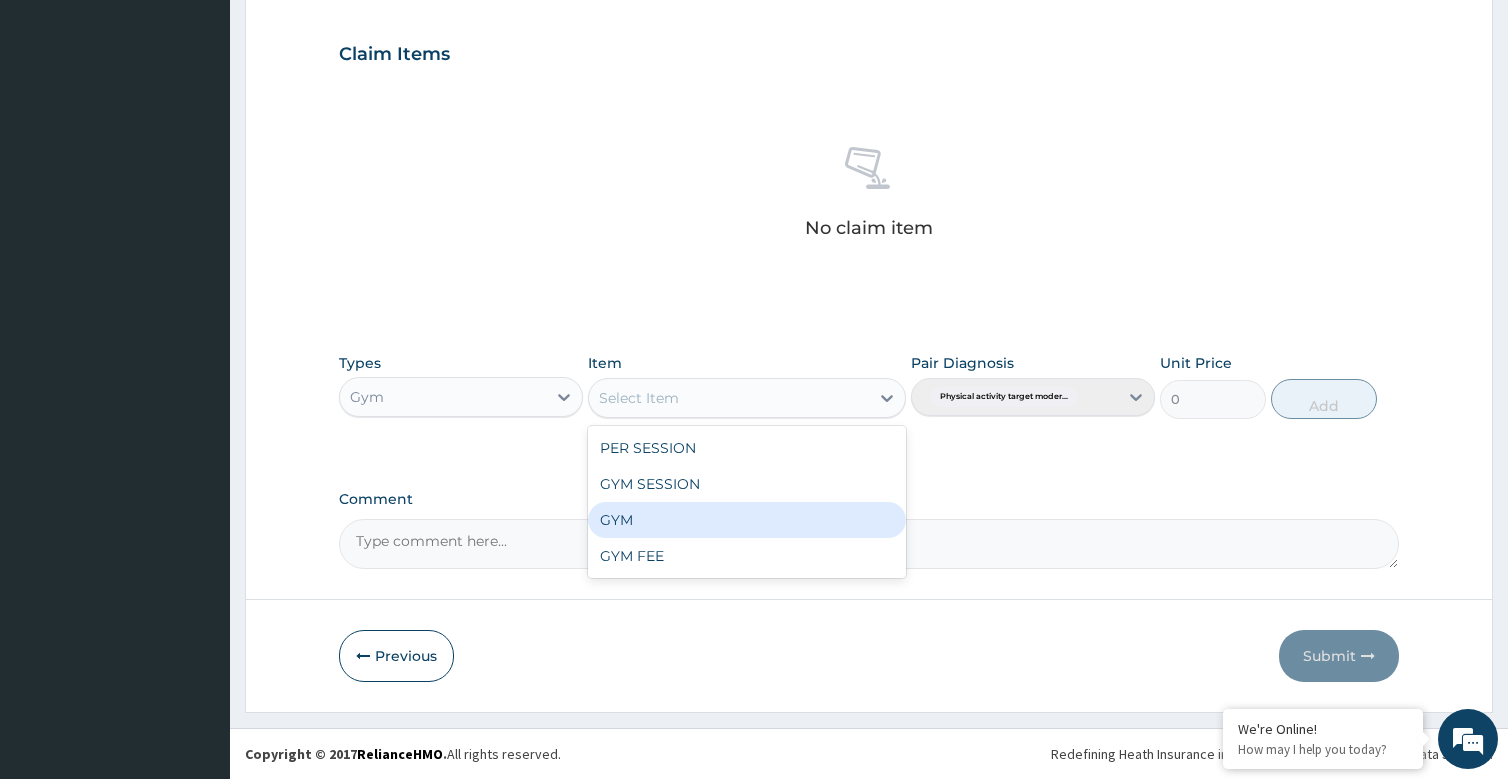 click on "GYM" at bounding box center [747, 520] 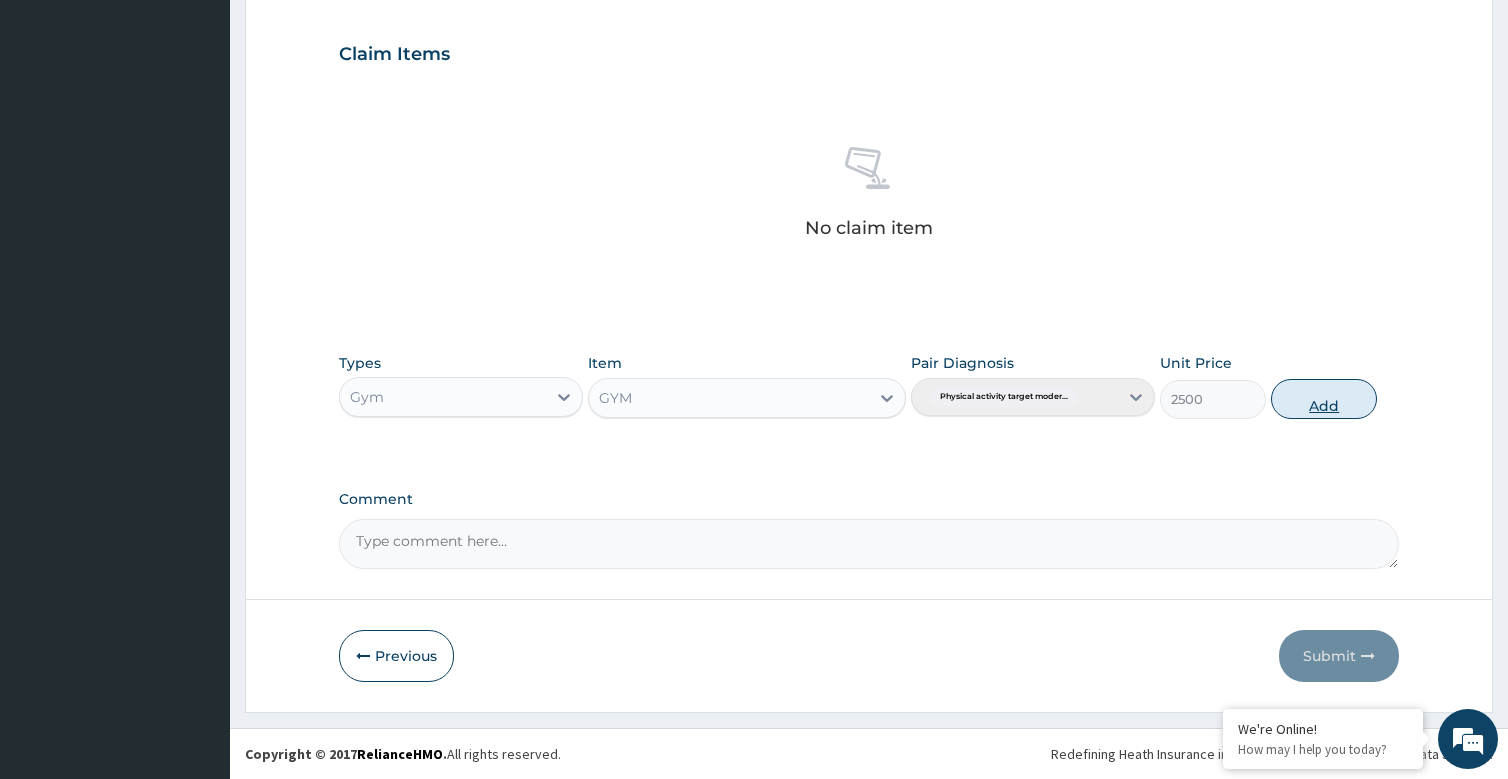 click on "Add" at bounding box center (1324, 399) 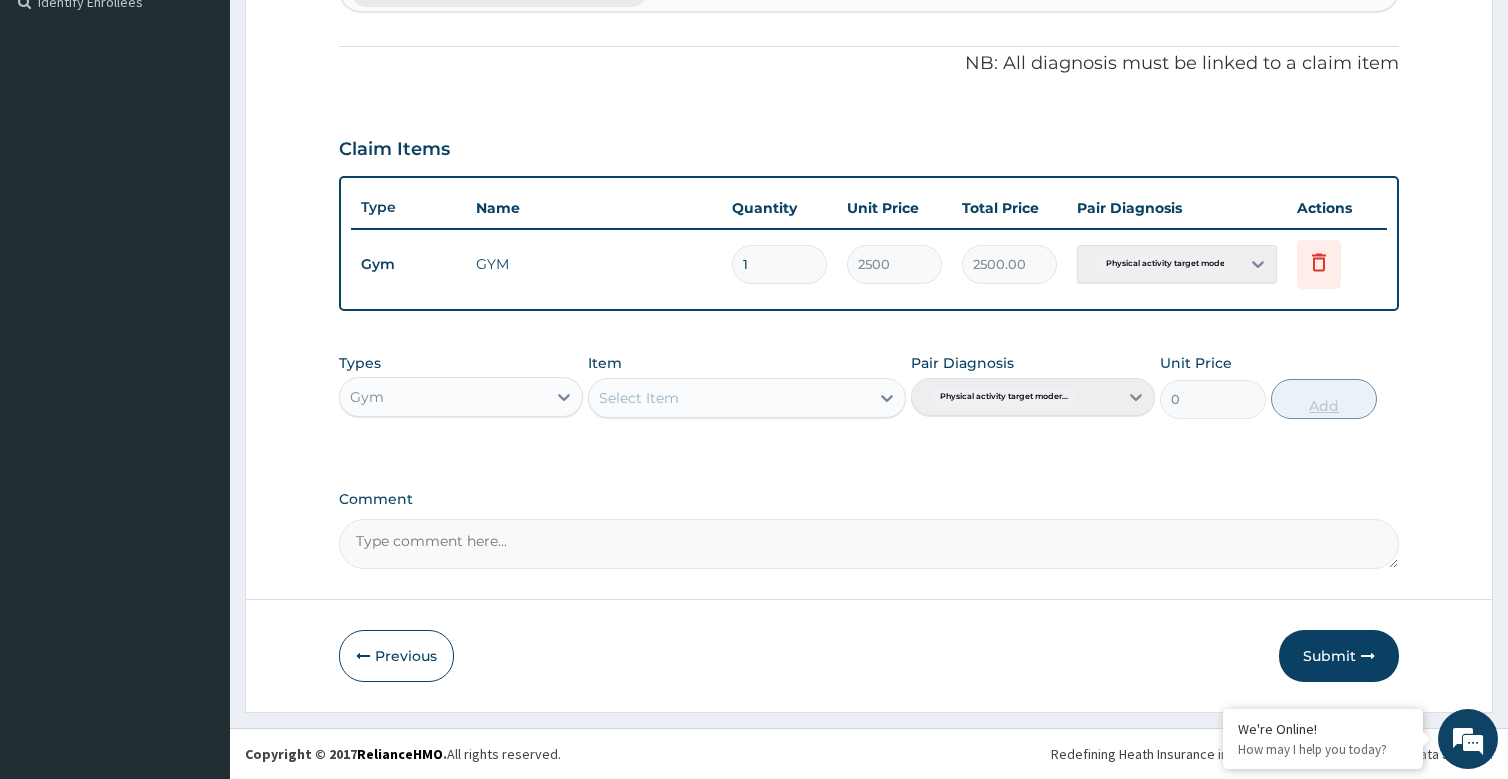 scroll, scrollTop: 568, scrollLeft: 0, axis: vertical 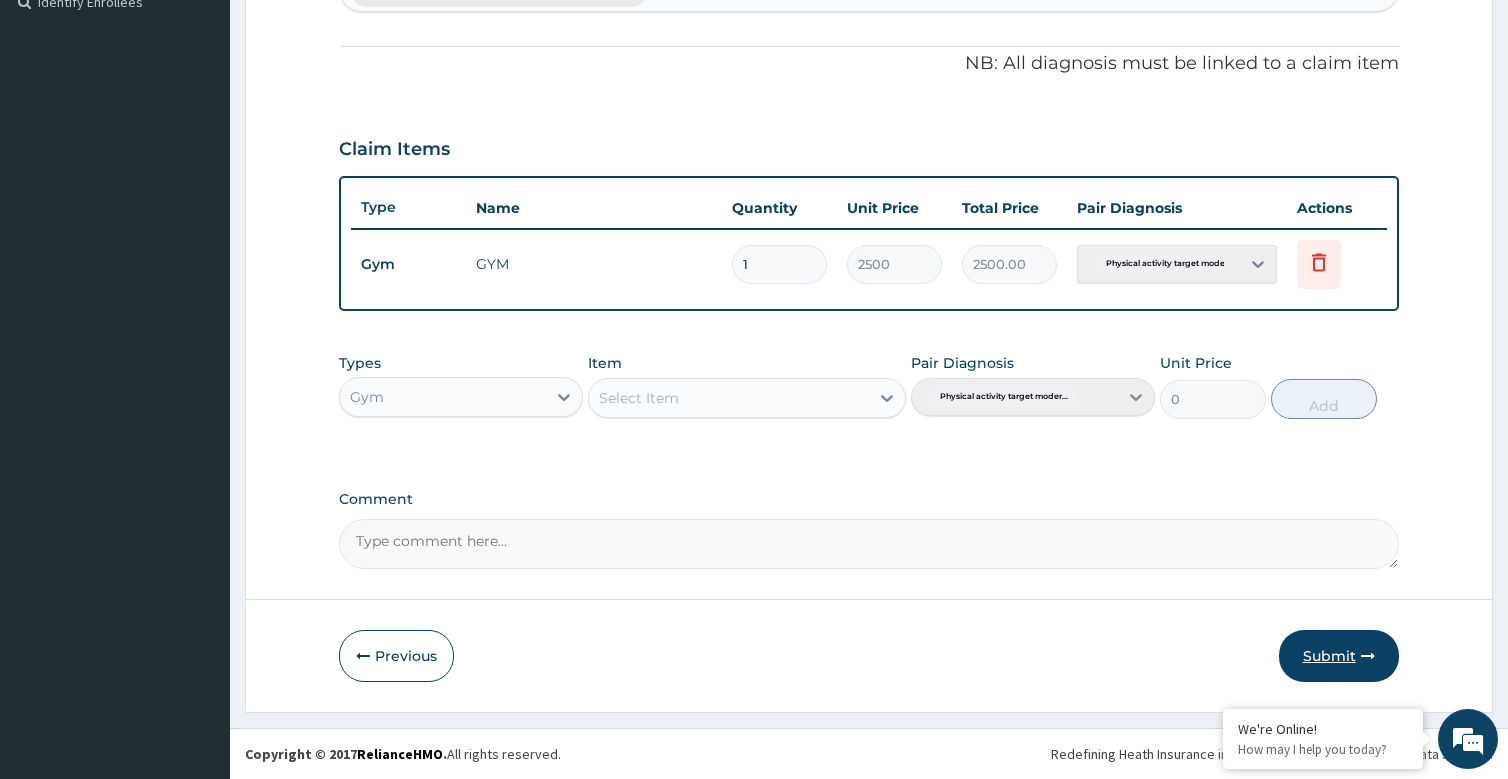 click on "Submit" at bounding box center (1339, 656) 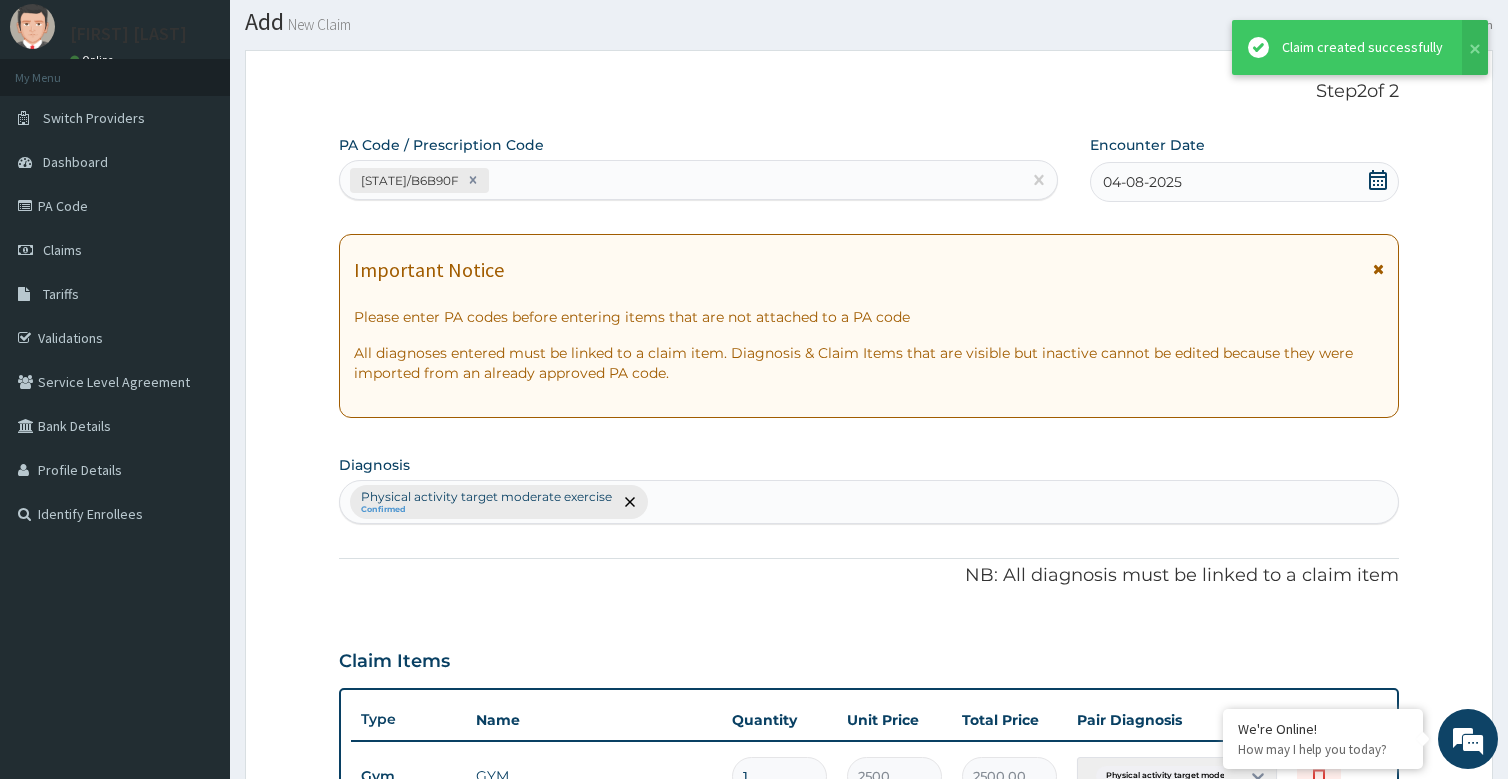 scroll, scrollTop: 568, scrollLeft: 0, axis: vertical 